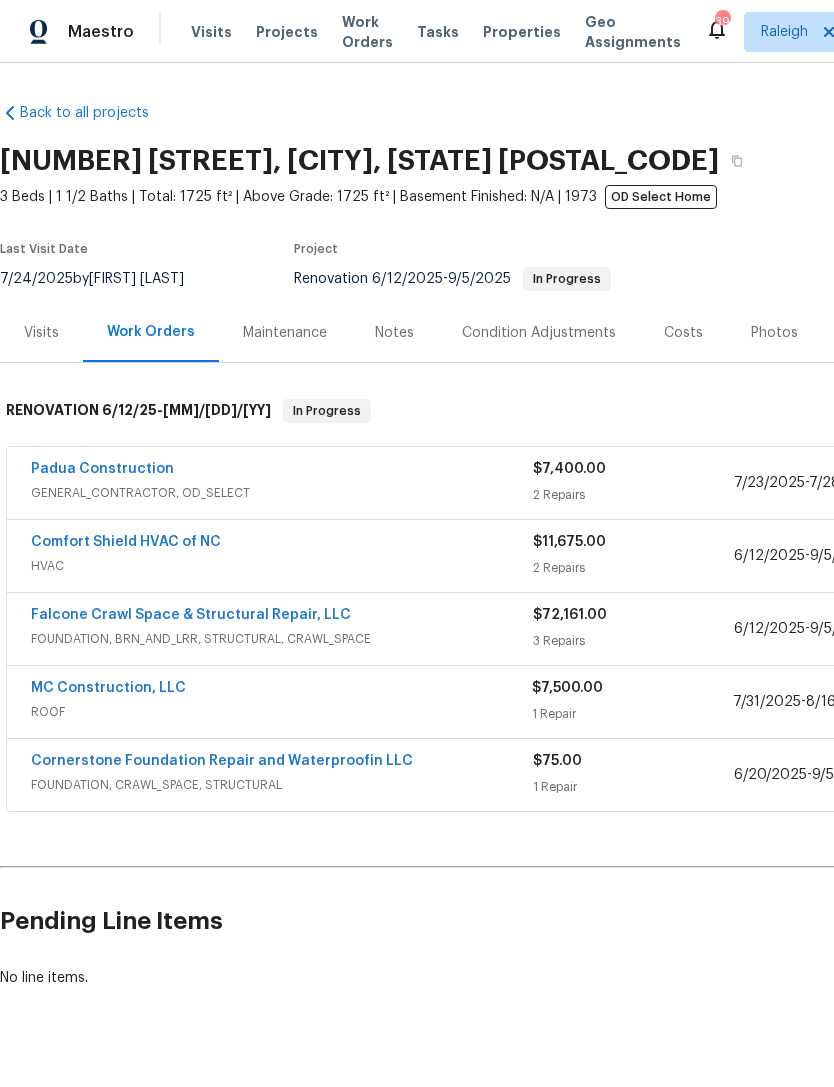 scroll, scrollTop: 0, scrollLeft: 0, axis: both 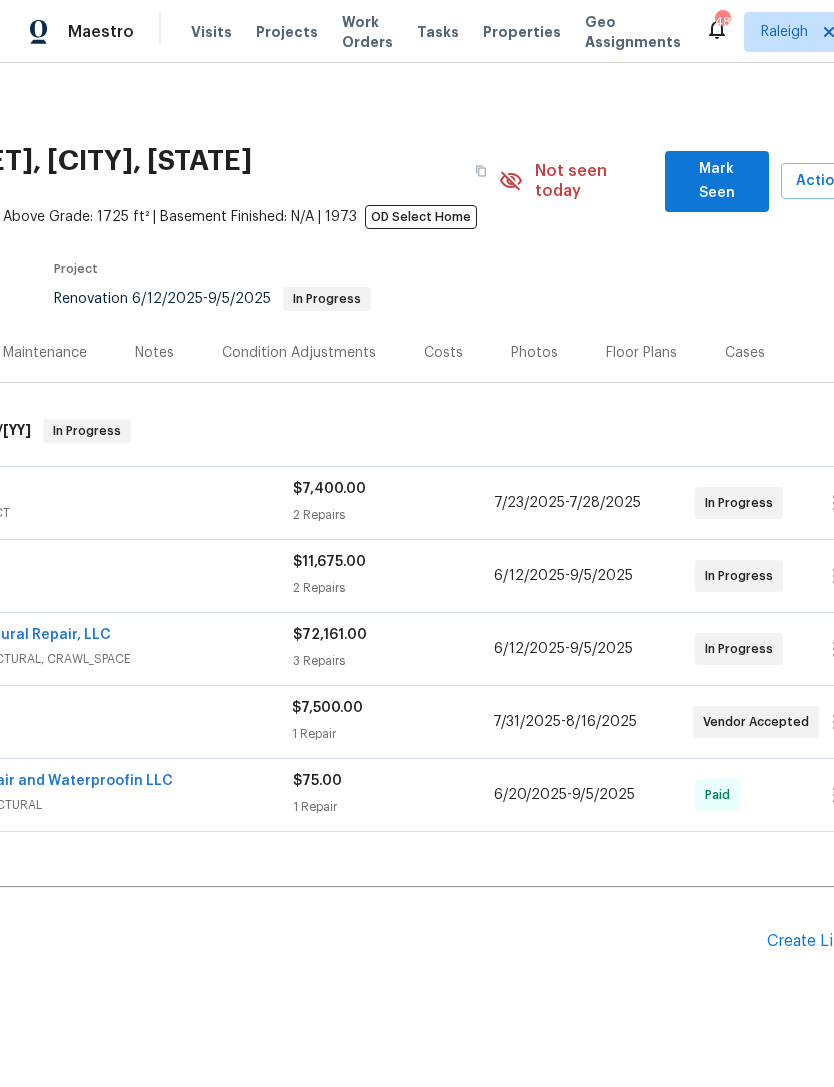click on "Mark Seen" at bounding box center (717, 181) 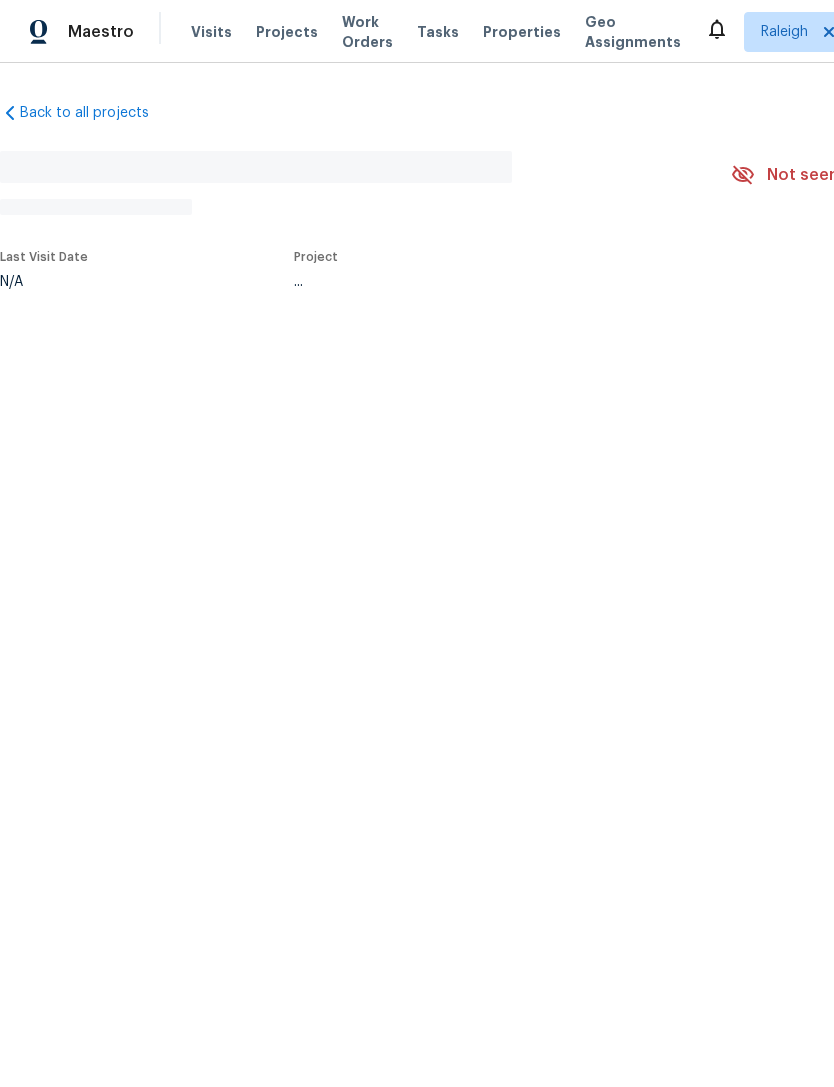 scroll, scrollTop: 0, scrollLeft: 0, axis: both 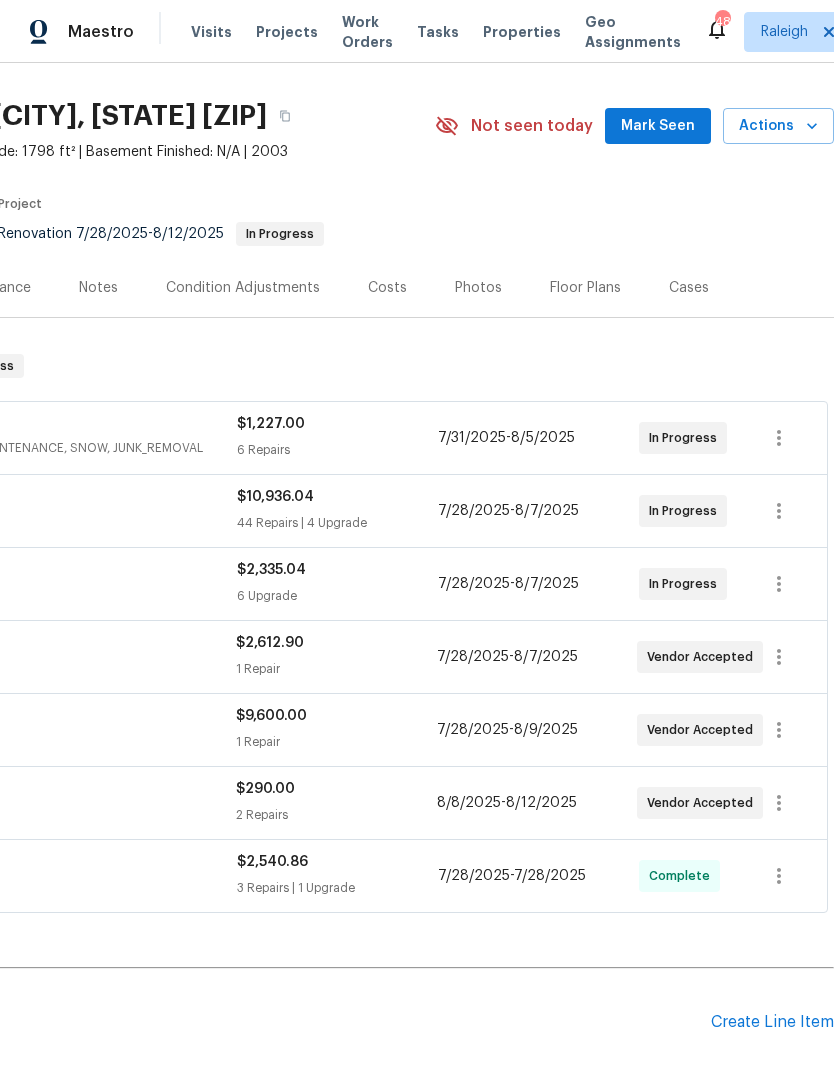 click on "Mark Seen" at bounding box center (658, 126) 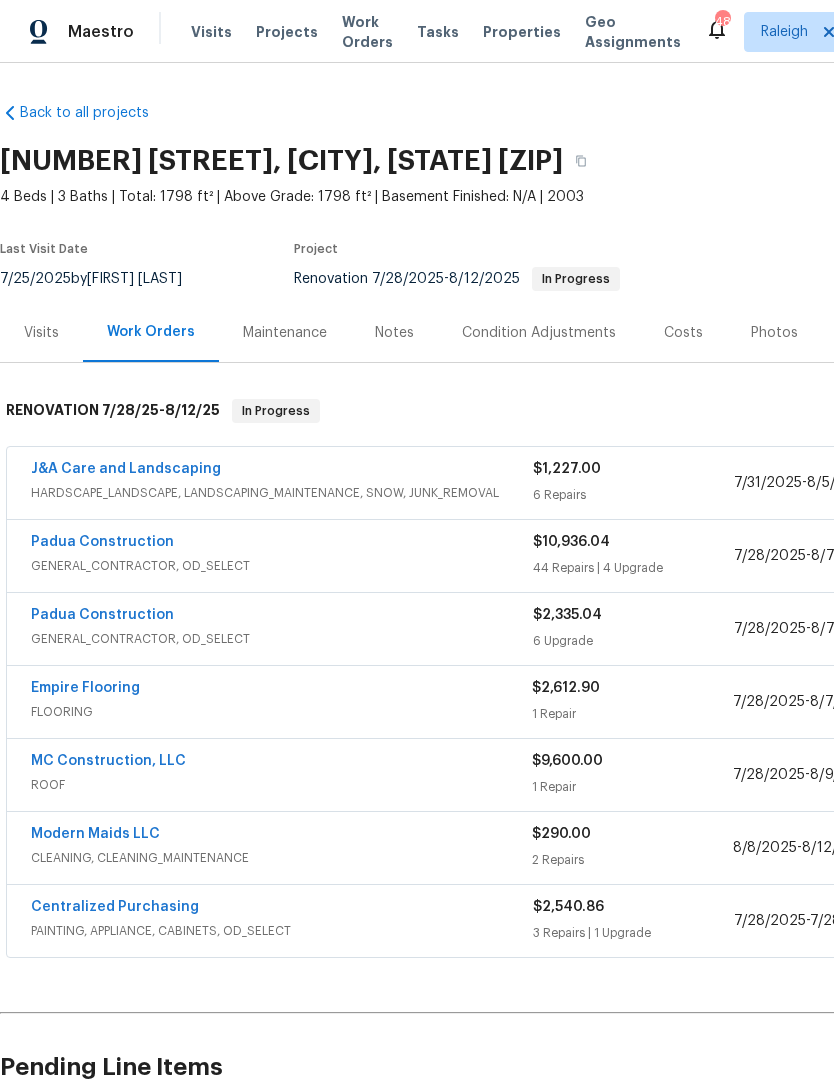 scroll, scrollTop: 0, scrollLeft: 0, axis: both 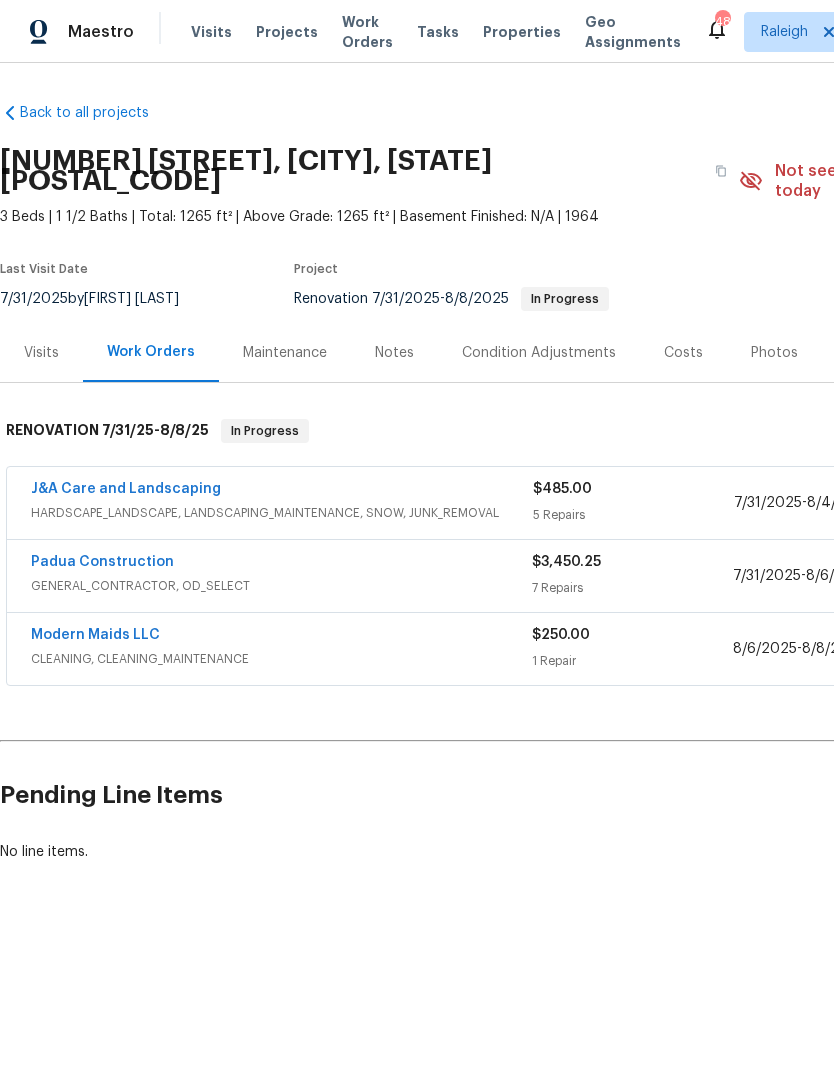 click on "Modern Maids LLC" at bounding box center (95, 635) 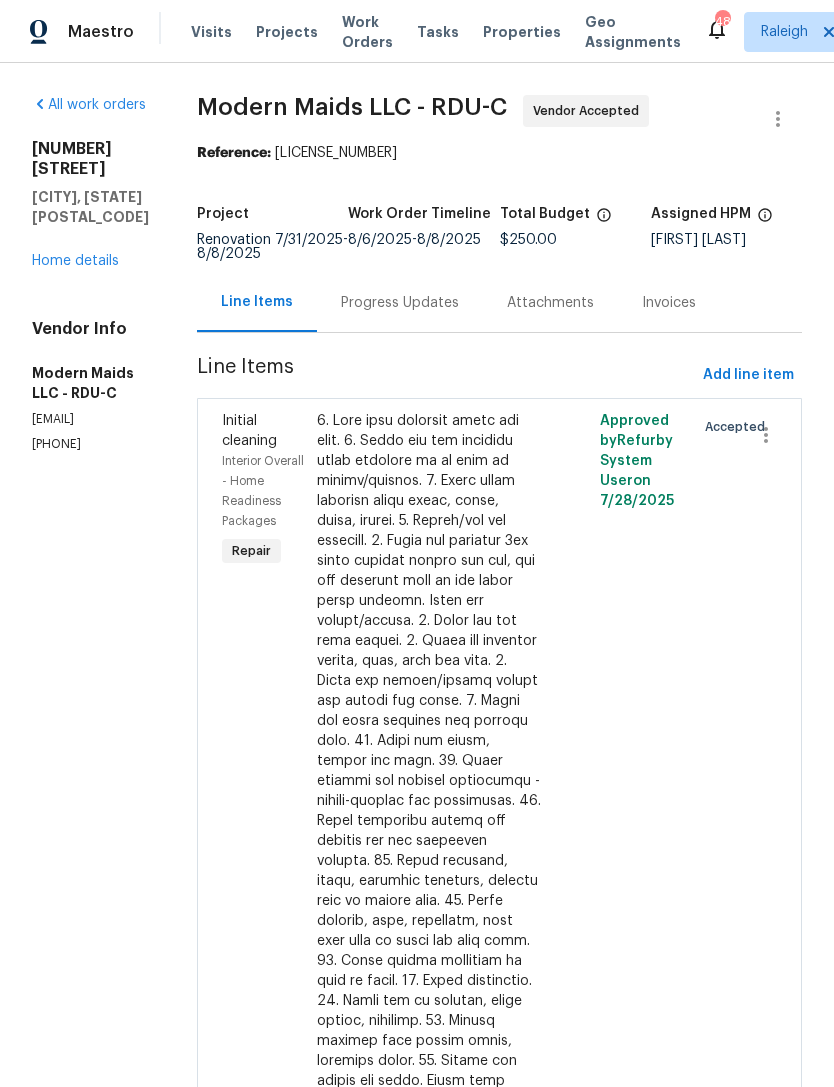 click on "Progress Updates" at bounding box center [400, 303] 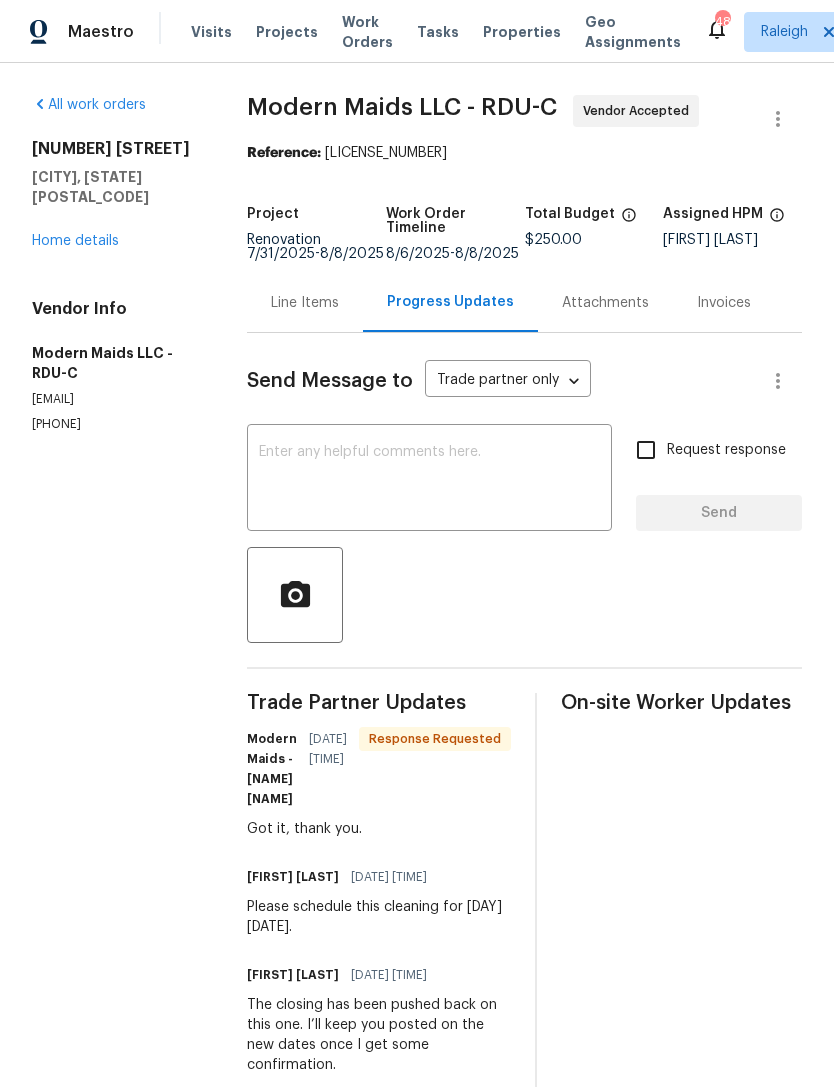 click at bounding box center [429, 480] 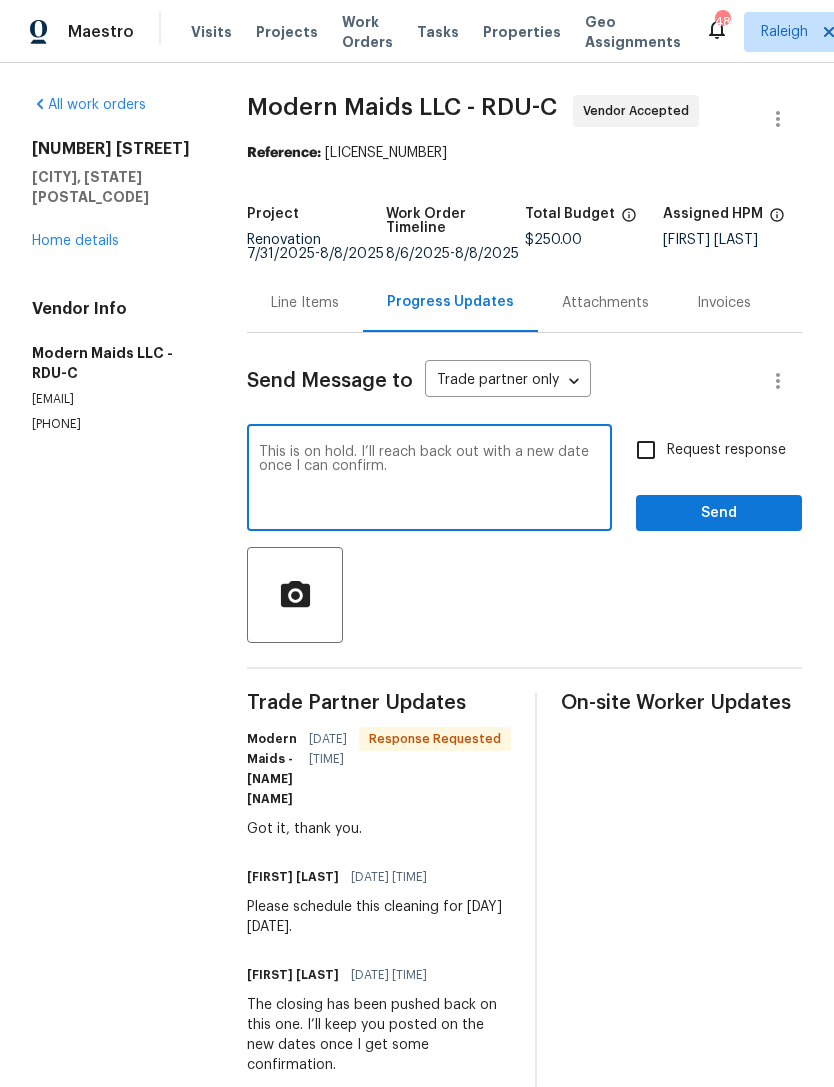 type on "This is on hold. I’ll reach back out with a new date once I can confirm." 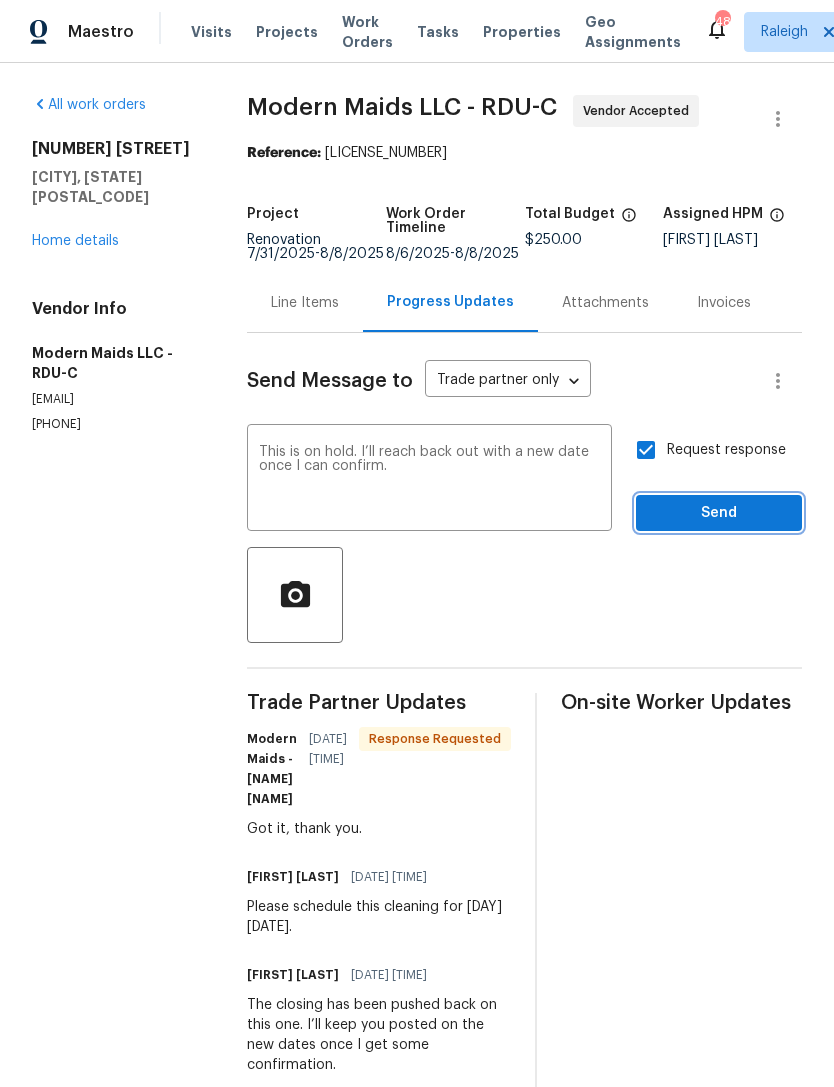 click on "Send" at bounding box center [719, 513] 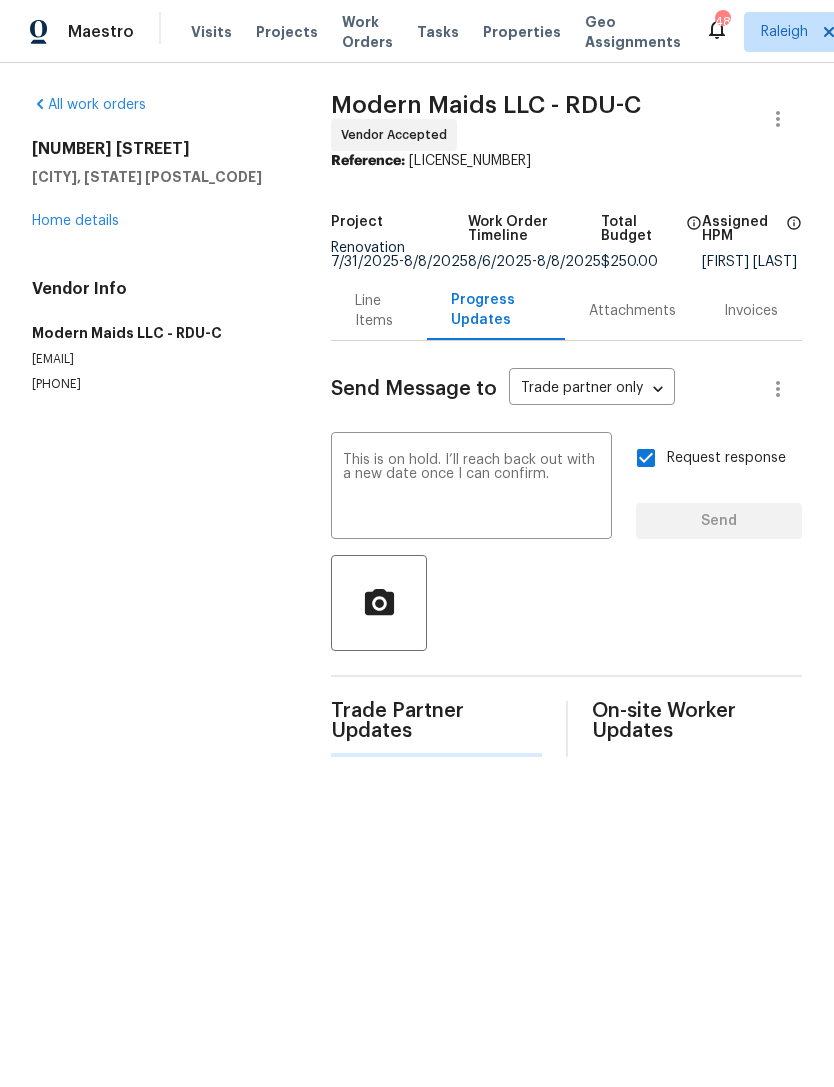 type 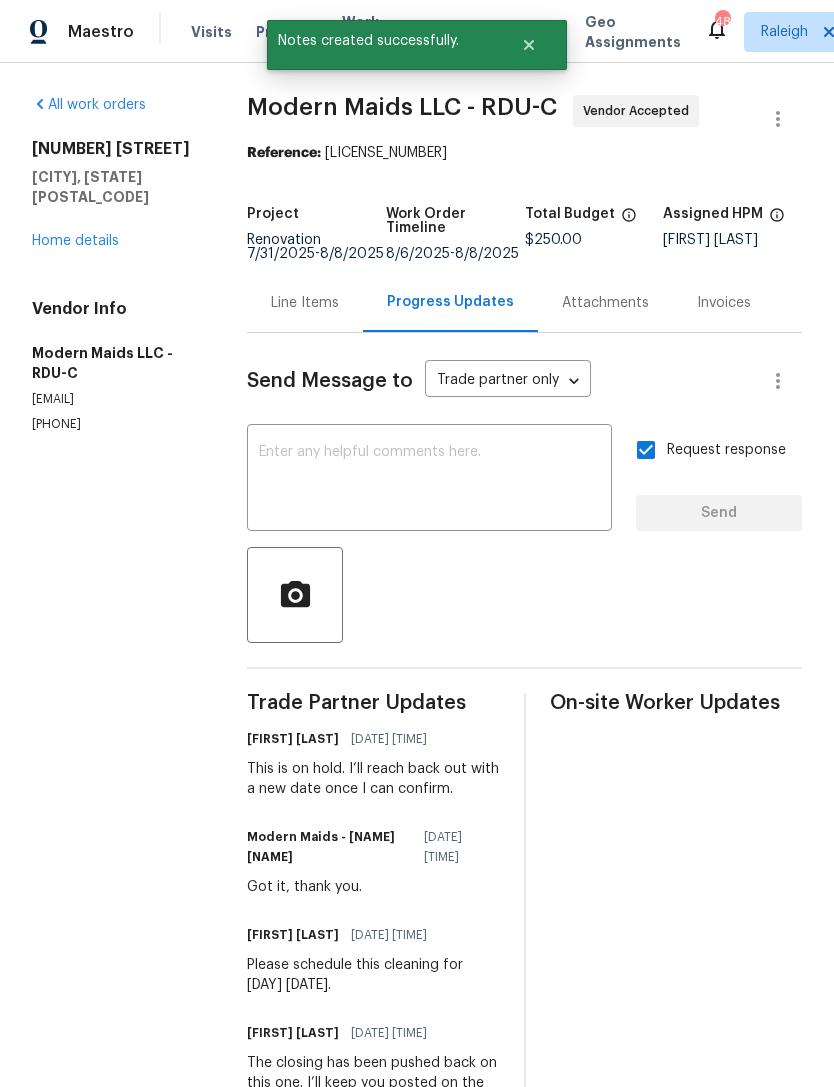 click on "Home details" at bounding box center (75, 241) 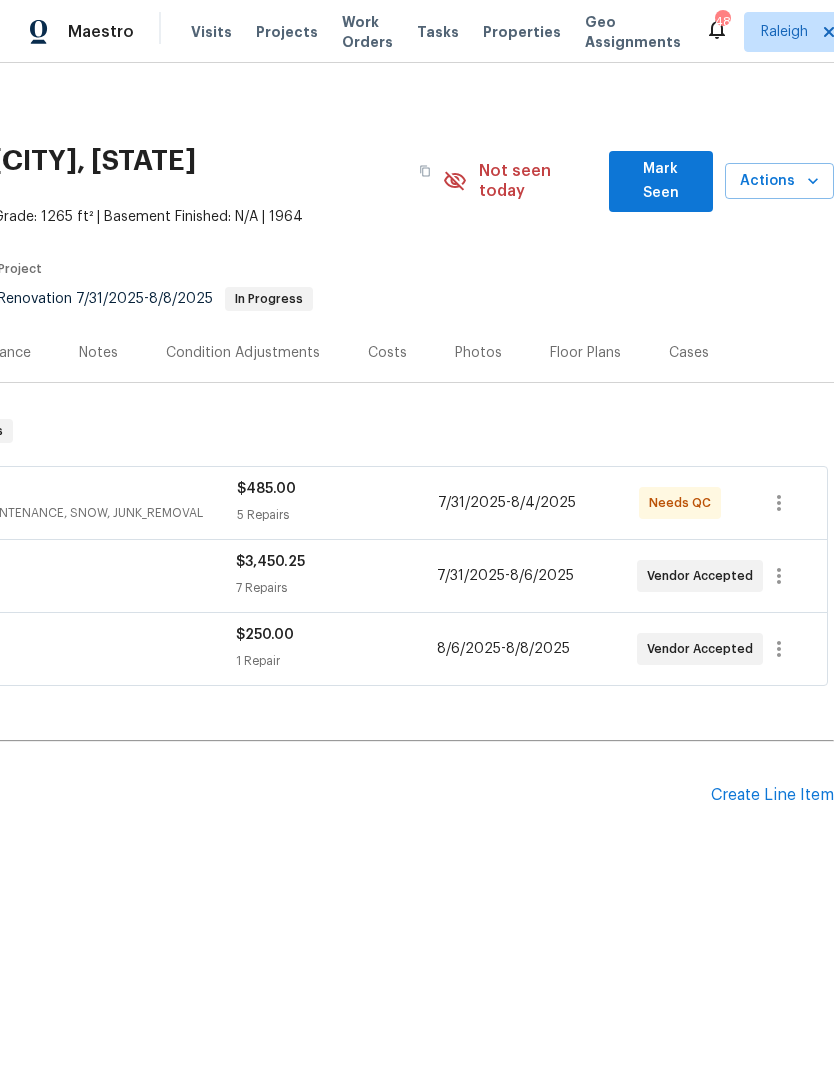 scroll, scrollTop: 0, scrollLeft: 296, axis: horizontal 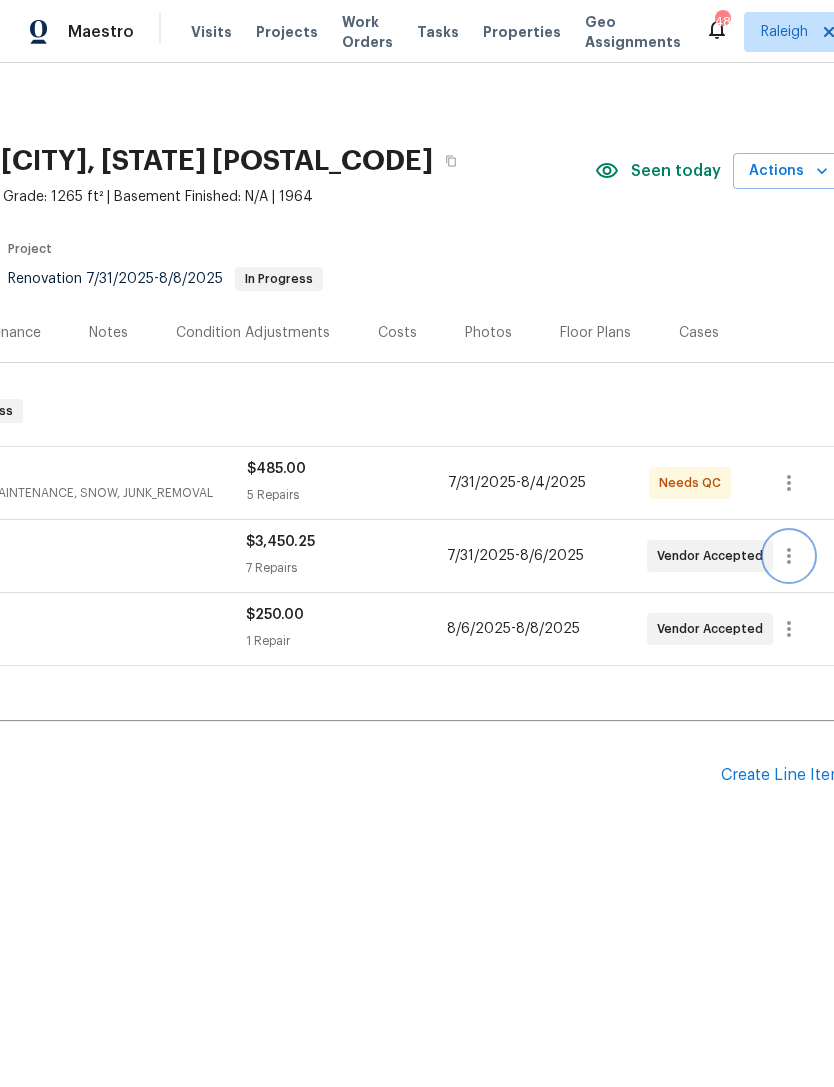 click at bounding box center (789, 556) 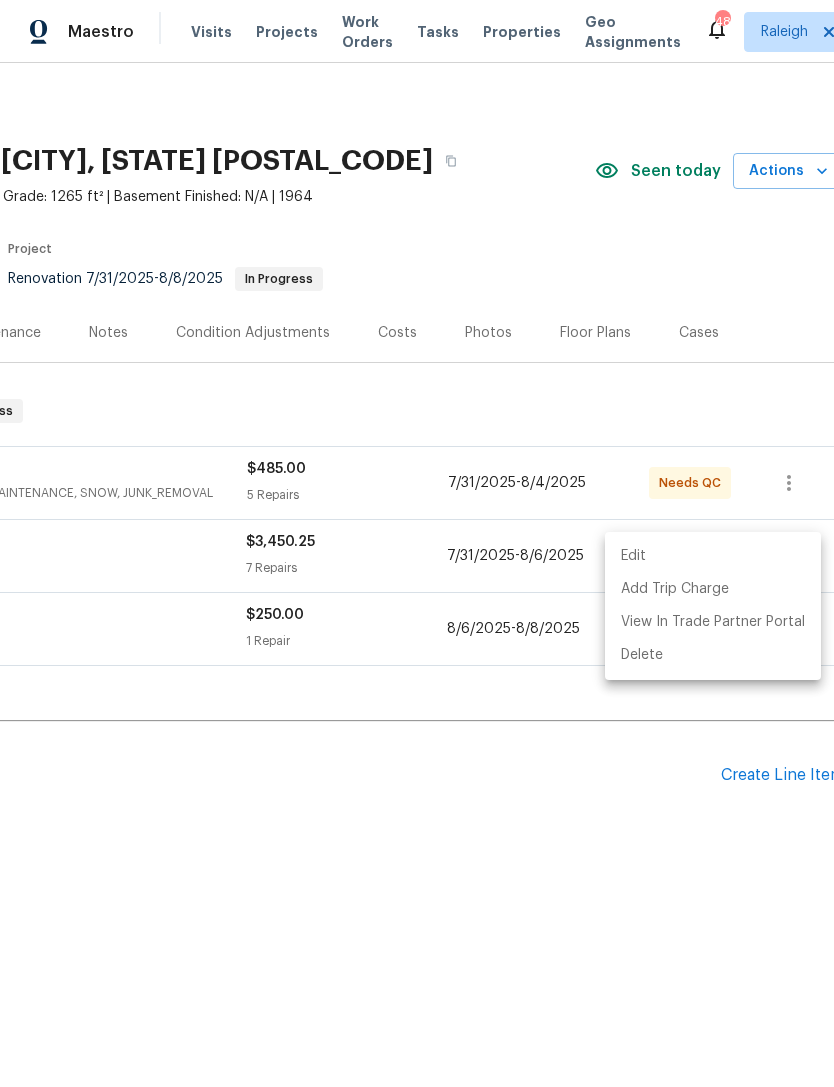 click on "Edit" at bounding box center [713, 556] 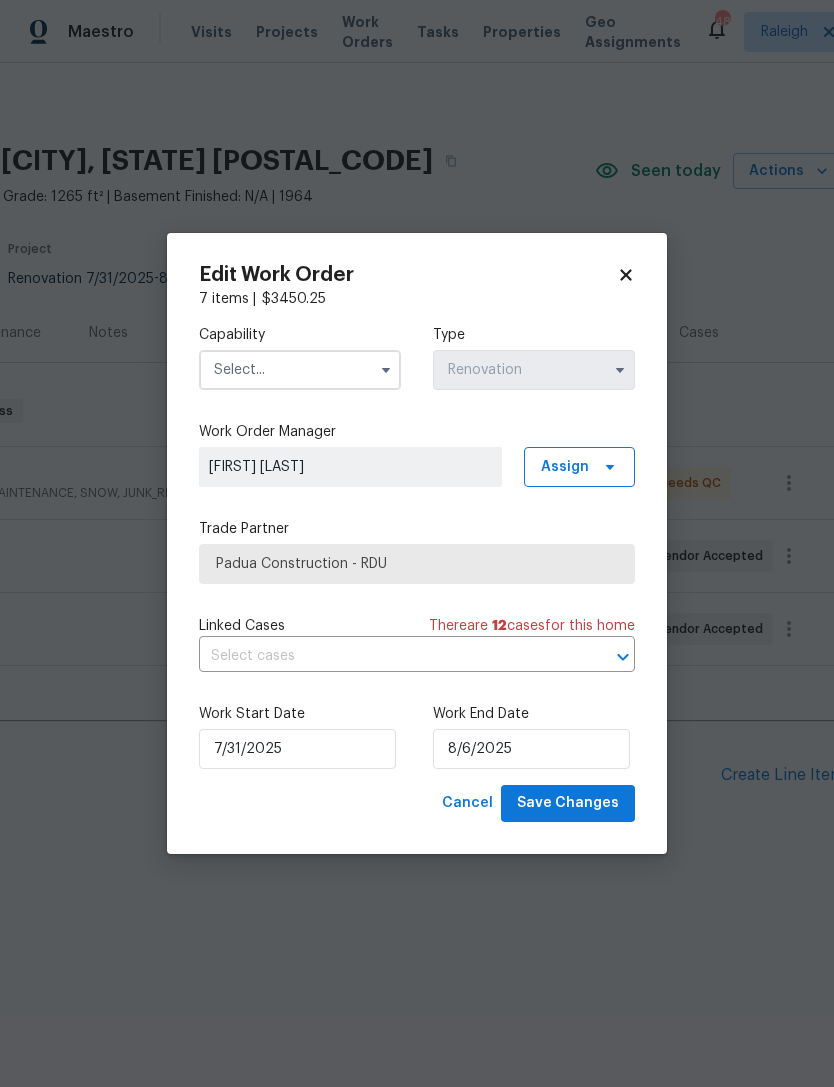 click at bounding box center (300, 370) 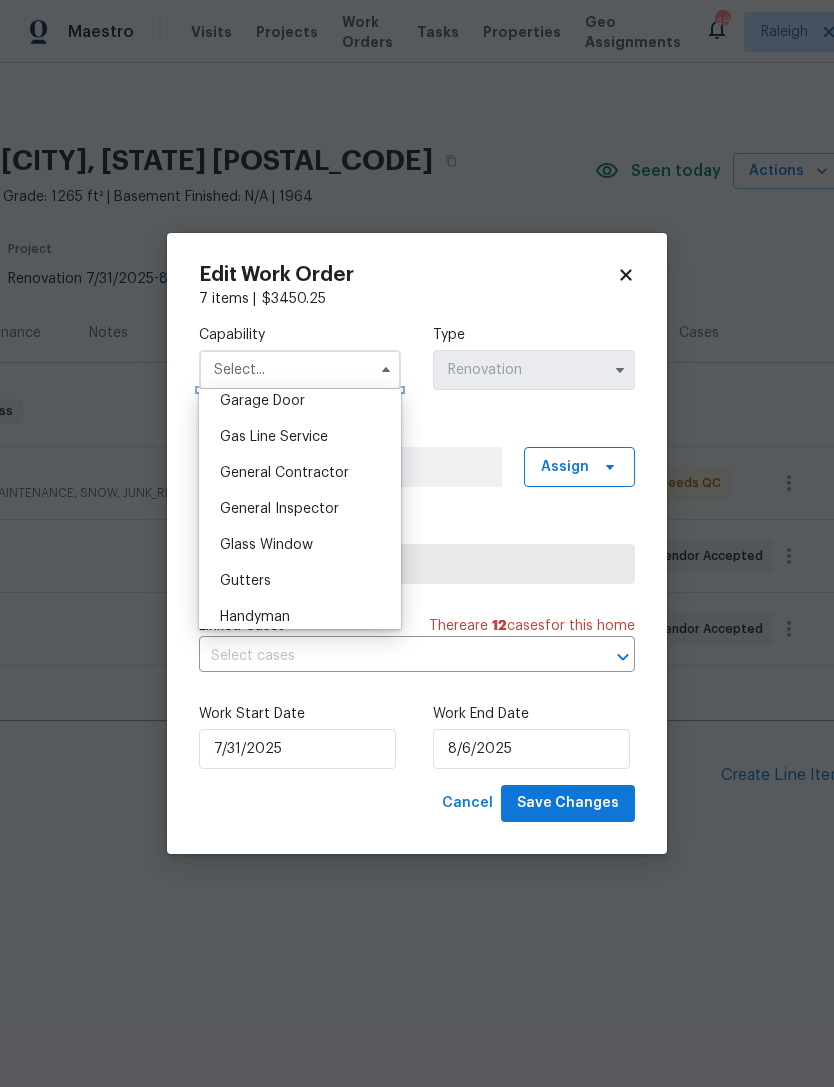 scroll, scrollTop: 918, scrollLeft: 0, axis: vertical 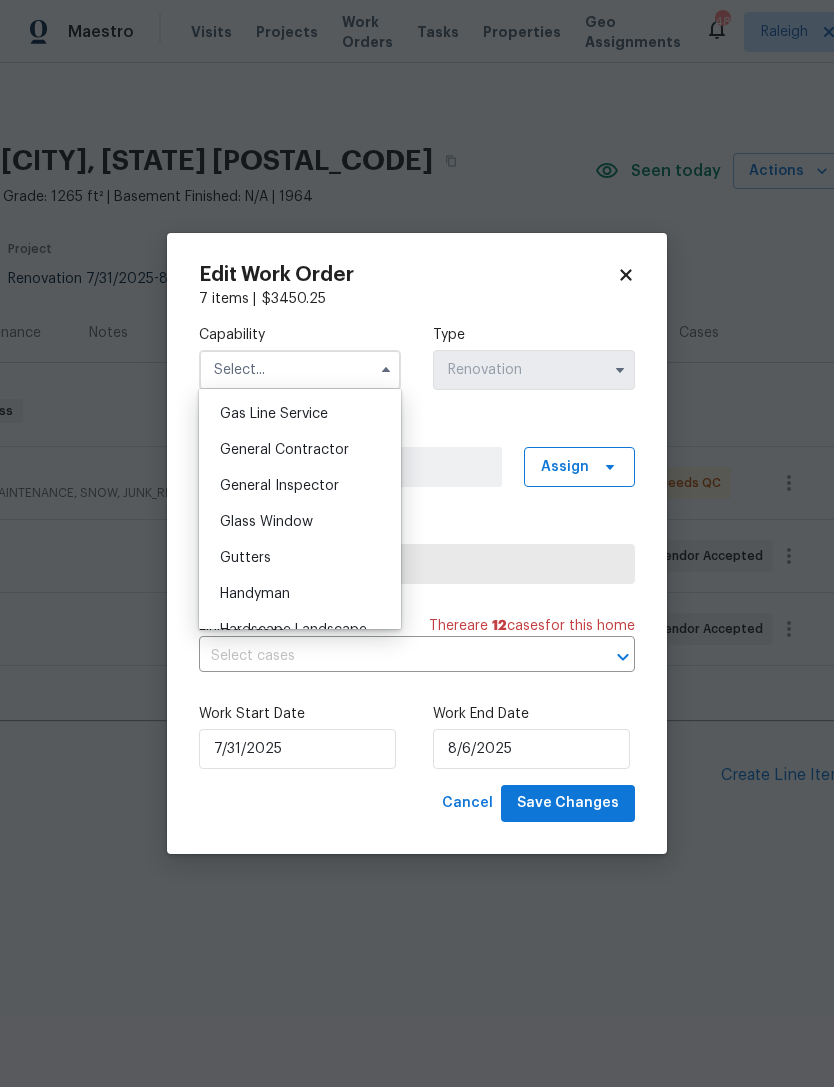 click on "General Contractor" at bounding box center (300, 450) 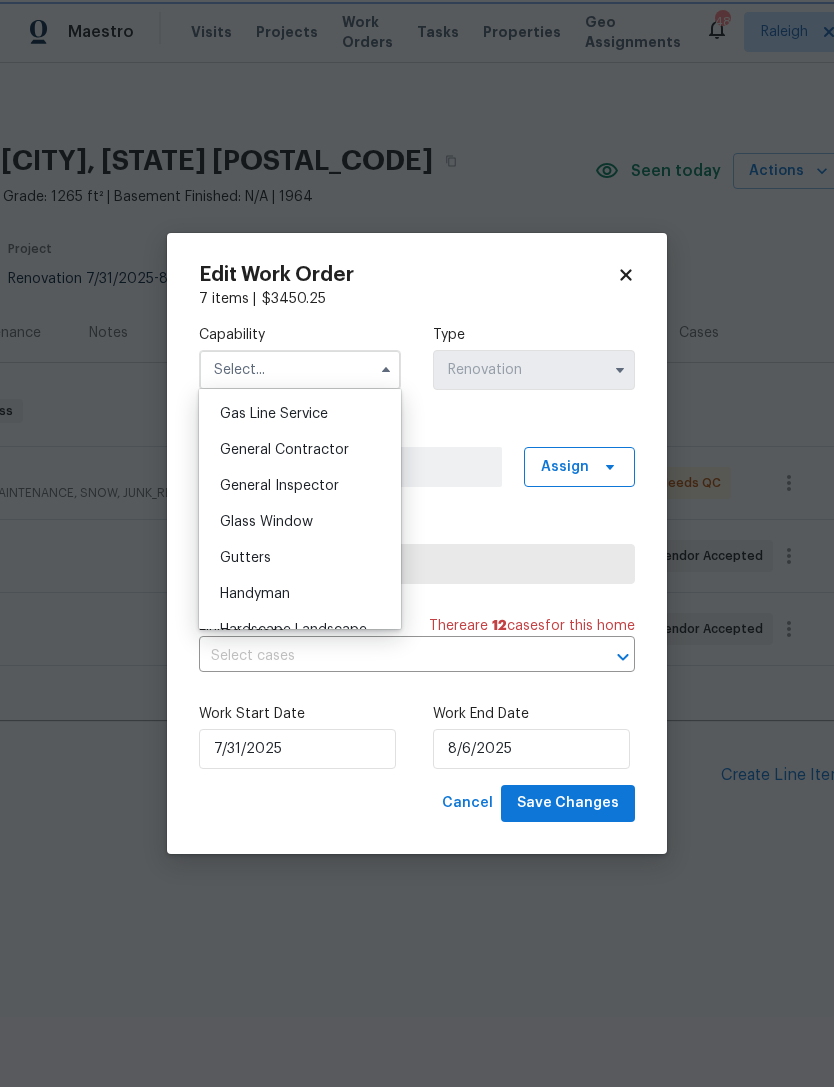 type on "General Contractor" 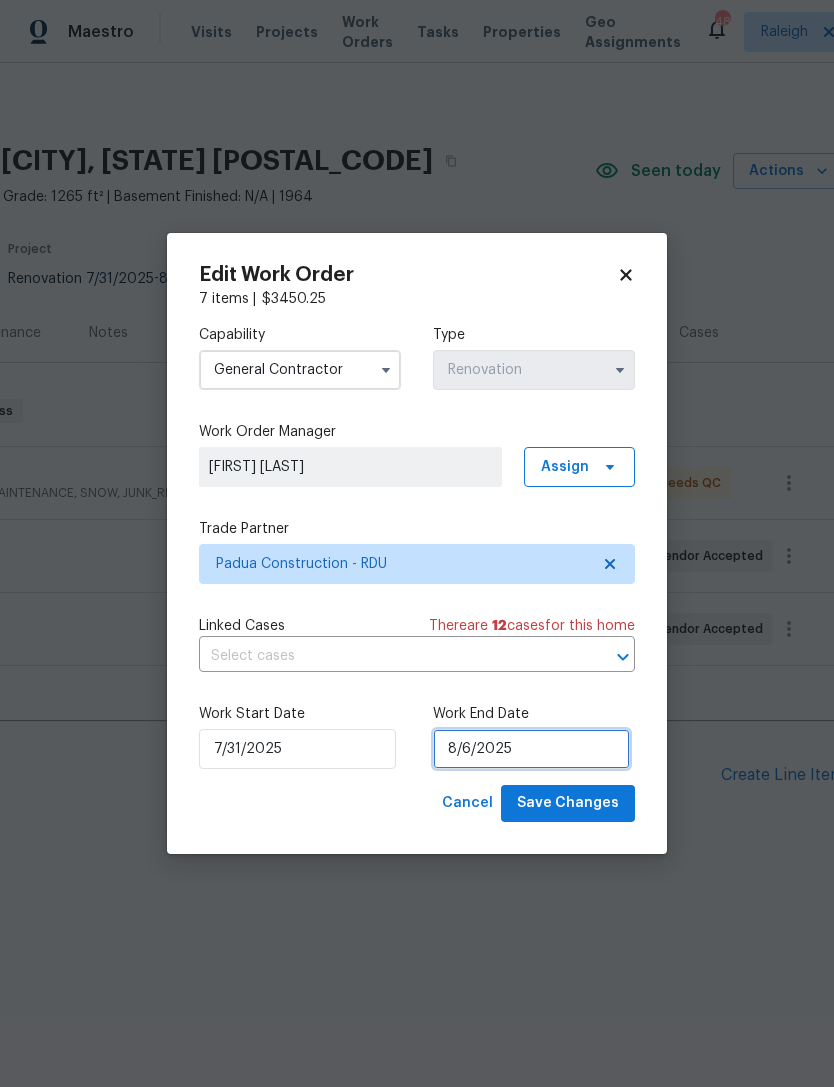 click on "8/6/2025" at bounding box center (531, 749) 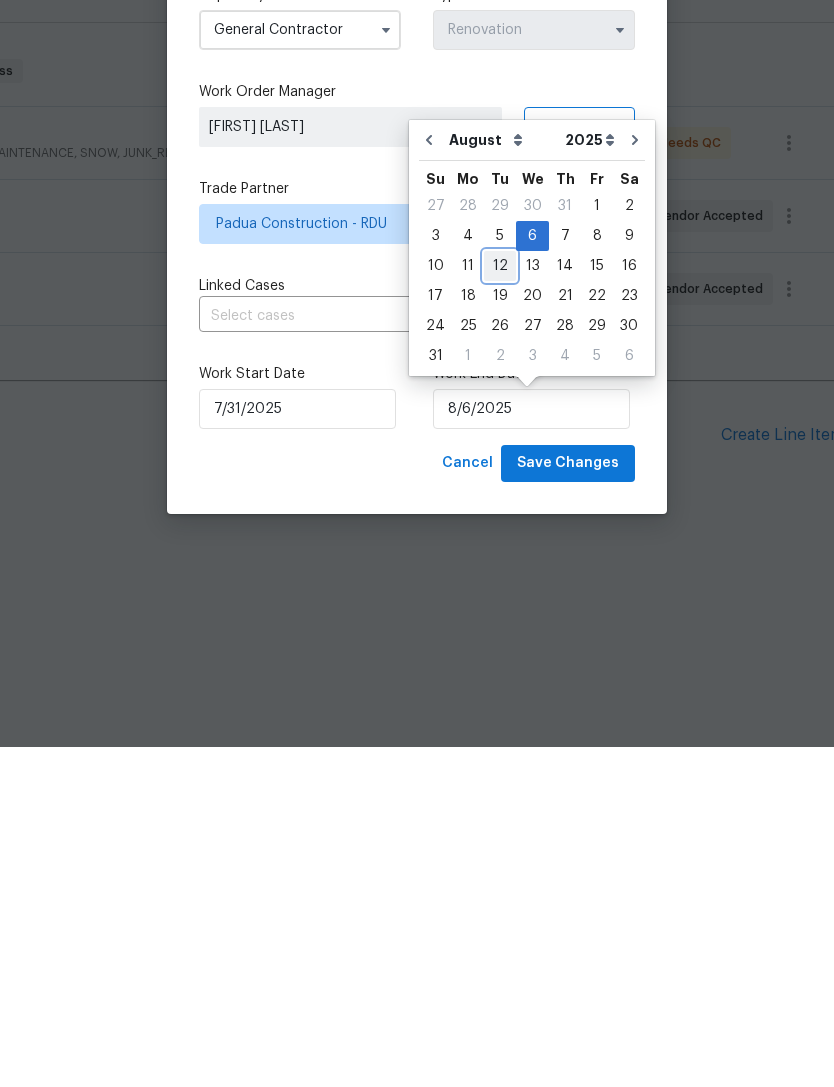 click on "12" at bounding box center (500, 606) 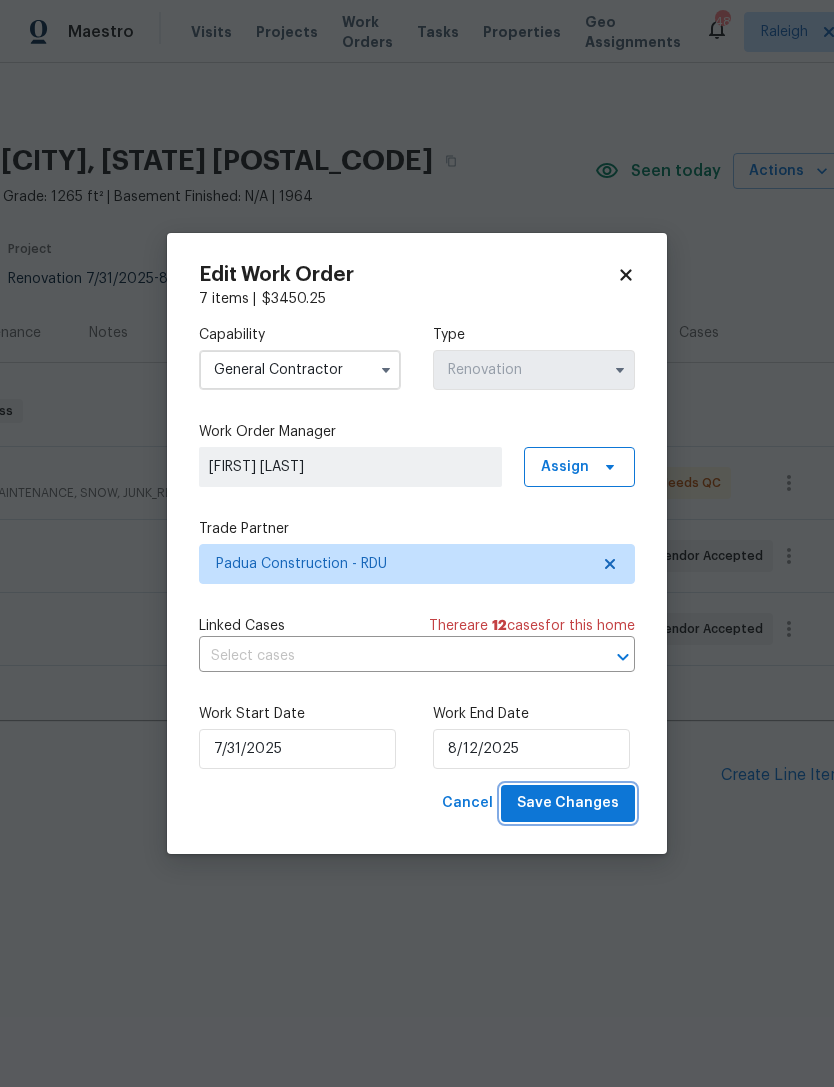 click on "Save Changes" at bounding box center [568, 803] 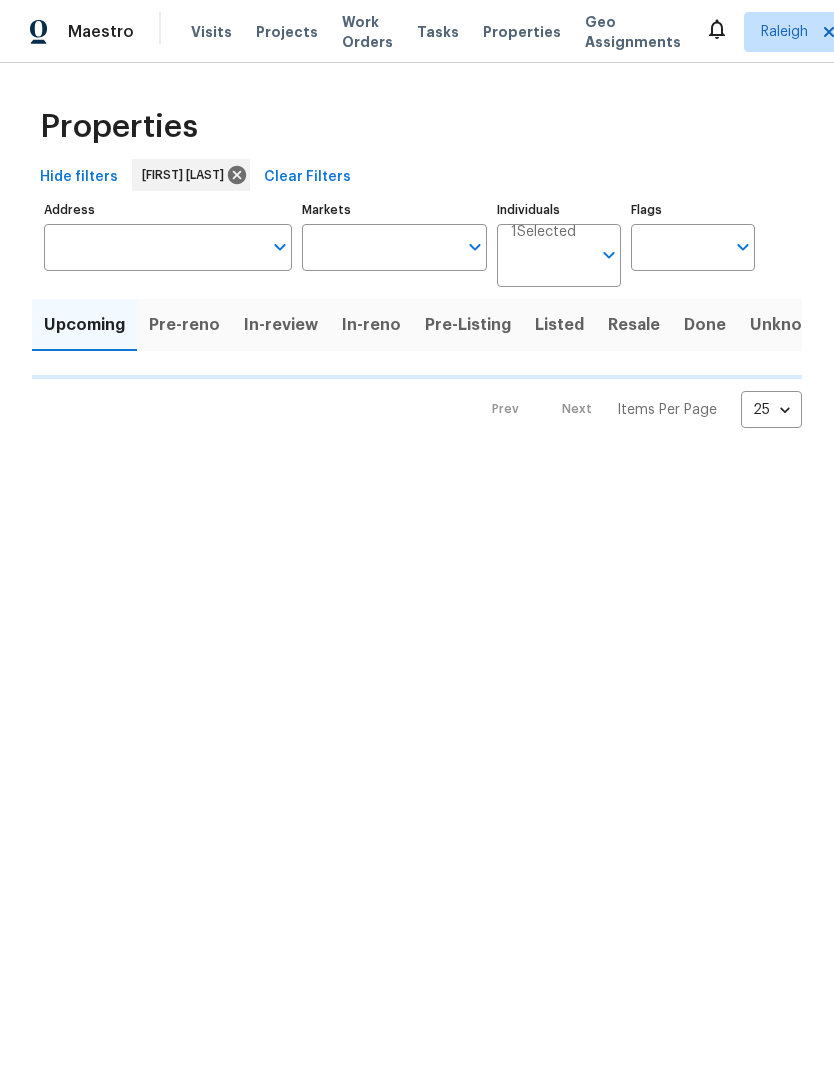 scroll, scrollTop: 0, scrollLeft: 0, axis: both 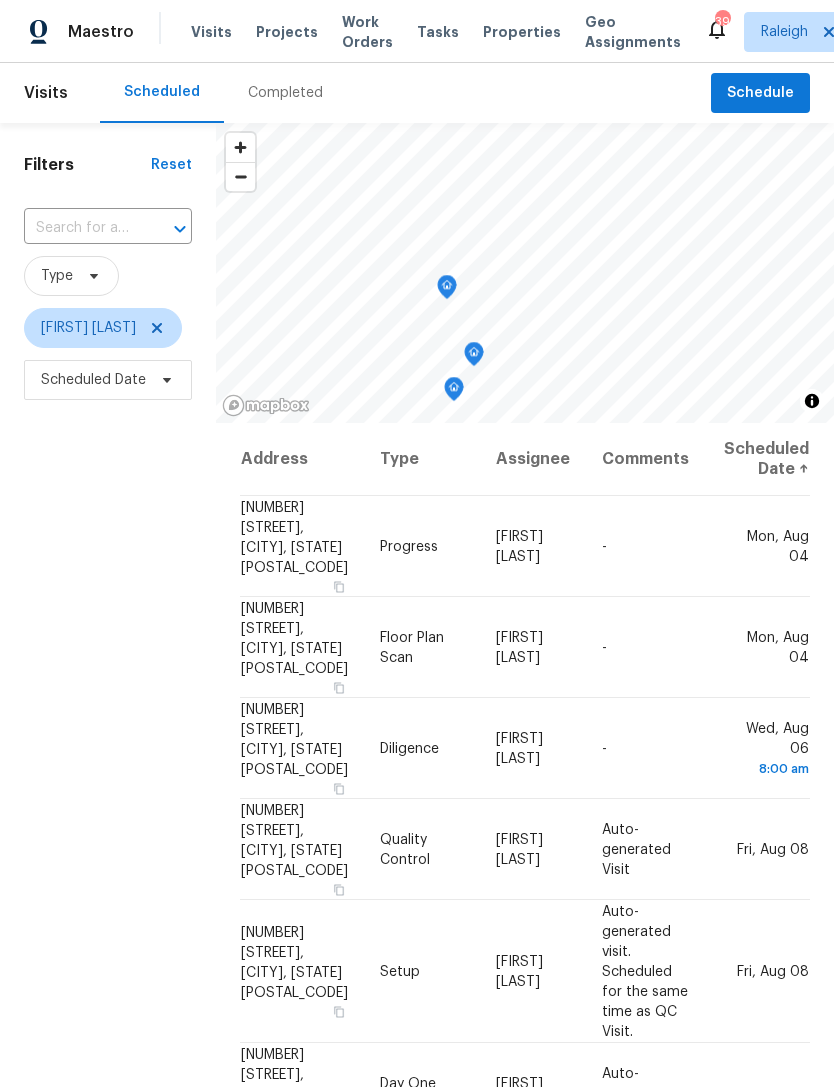 click 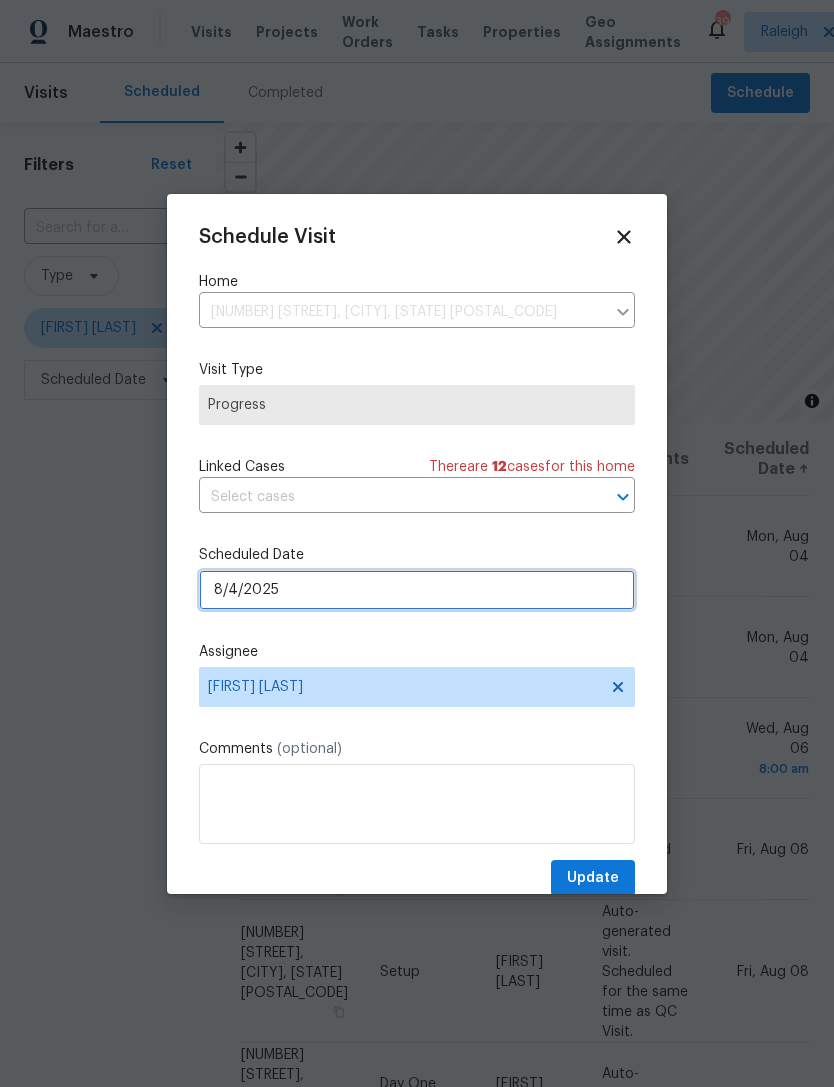 click on "8/4/2025" at bounding box center (417, 590) 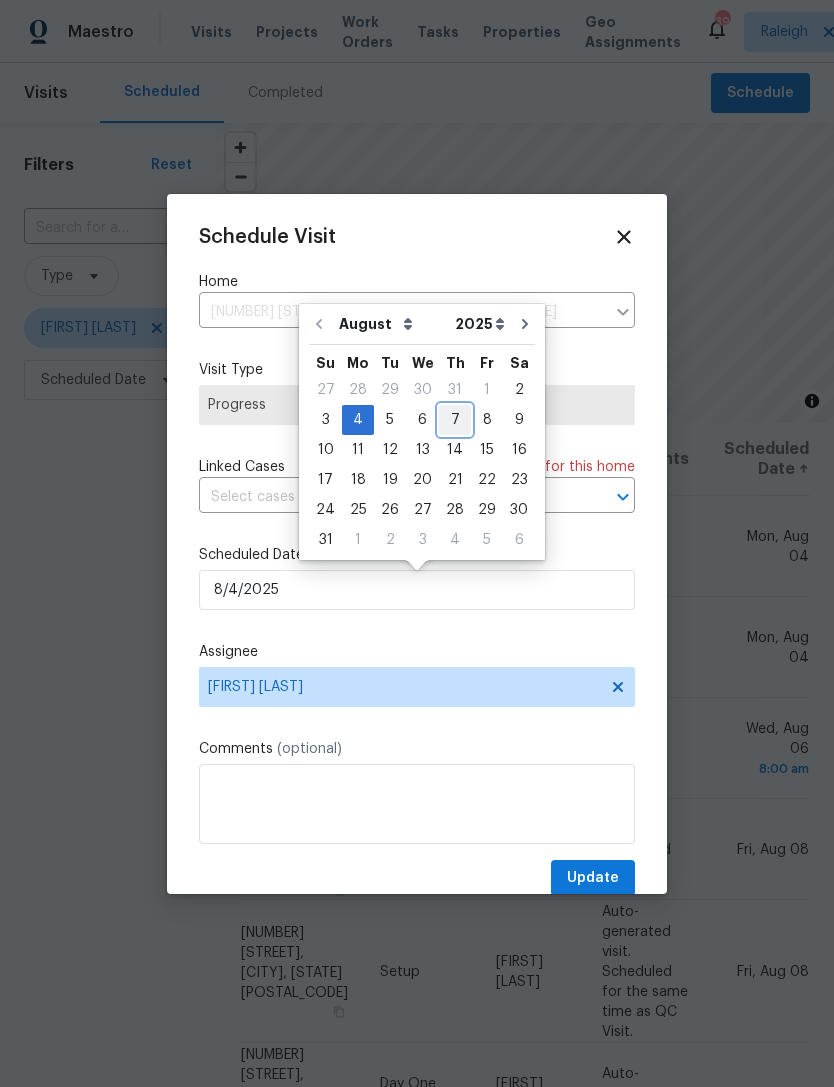 click on "7" at bounding box center [455, 420] 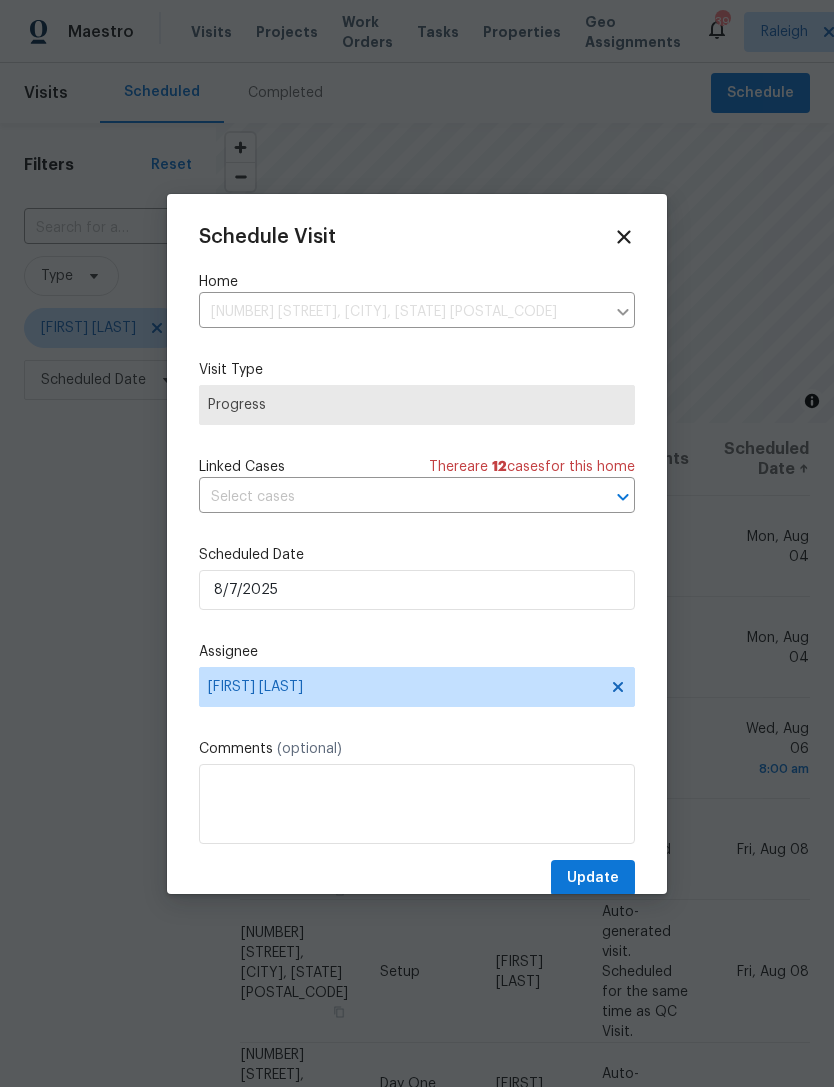 type on "8/7/2025" 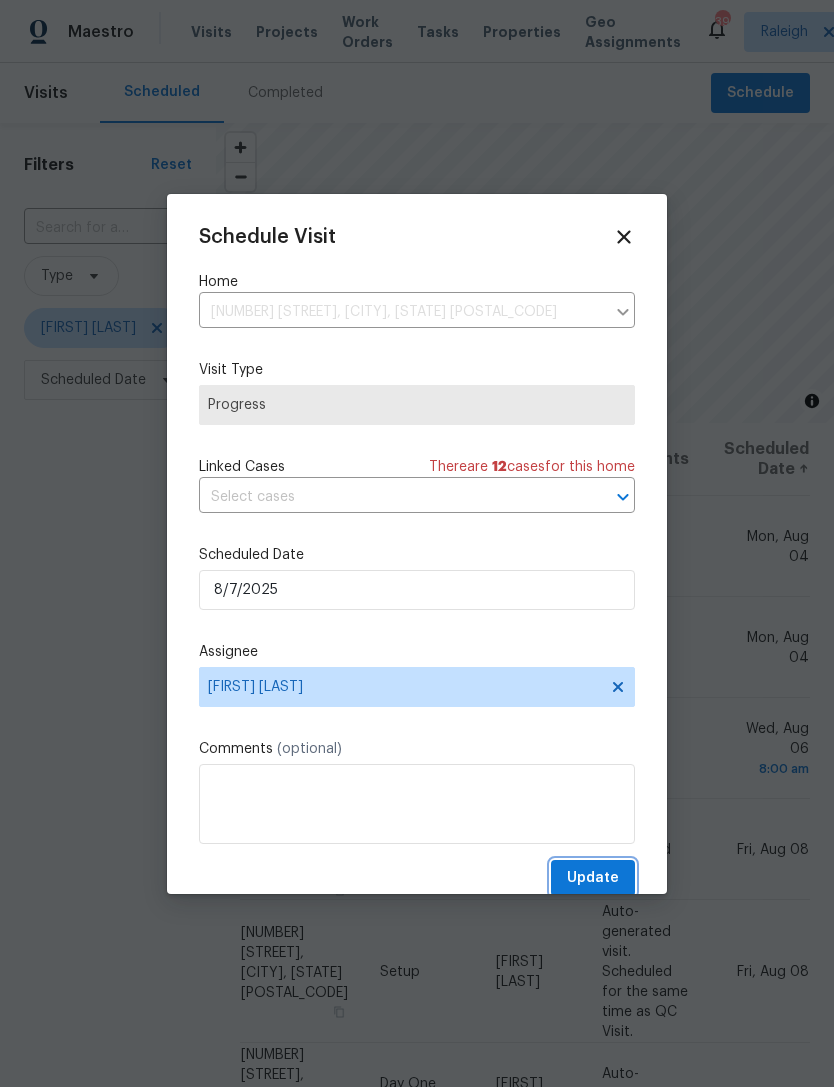 click on "Update" at bounding box center (593, 878) 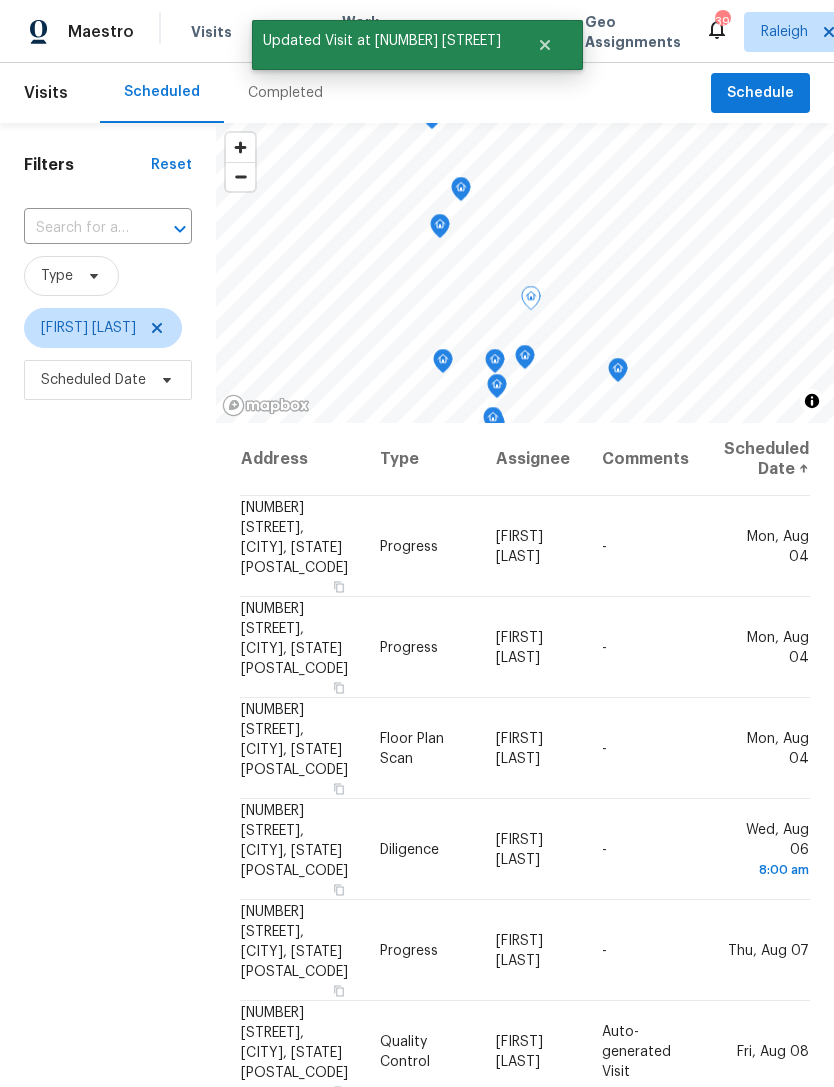 click 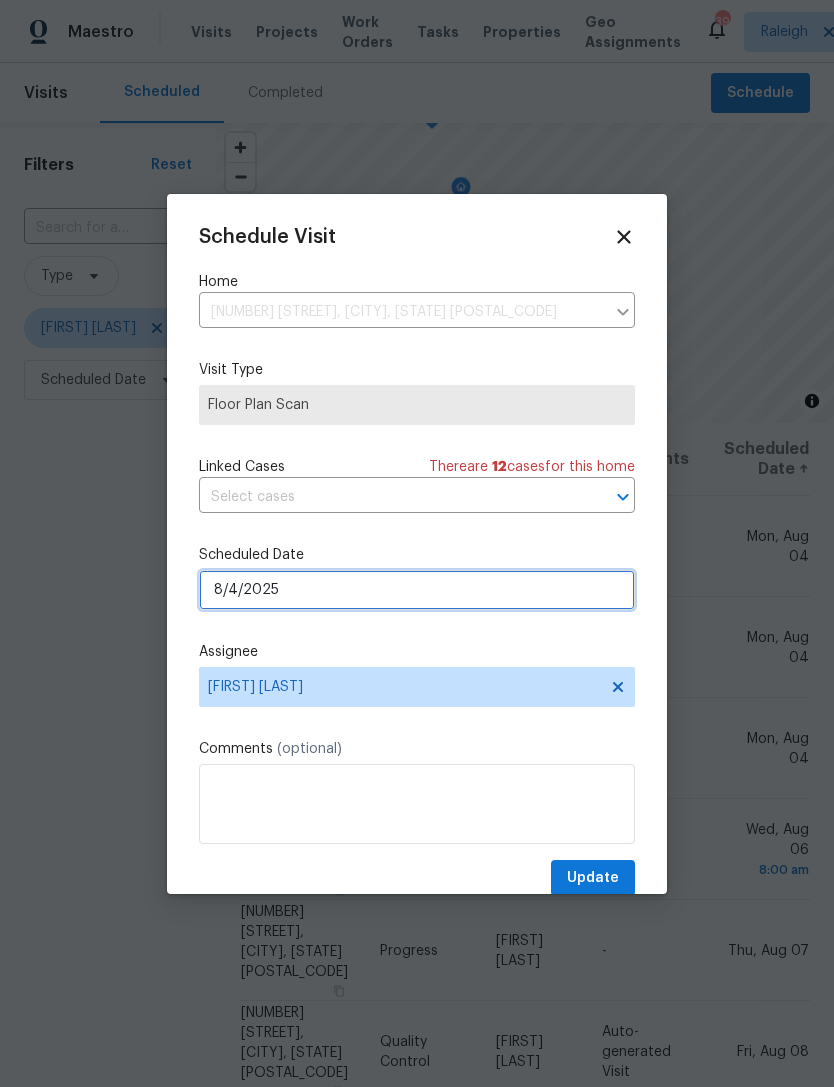 click on "8/4/2025" at bounding box center (417, 590) 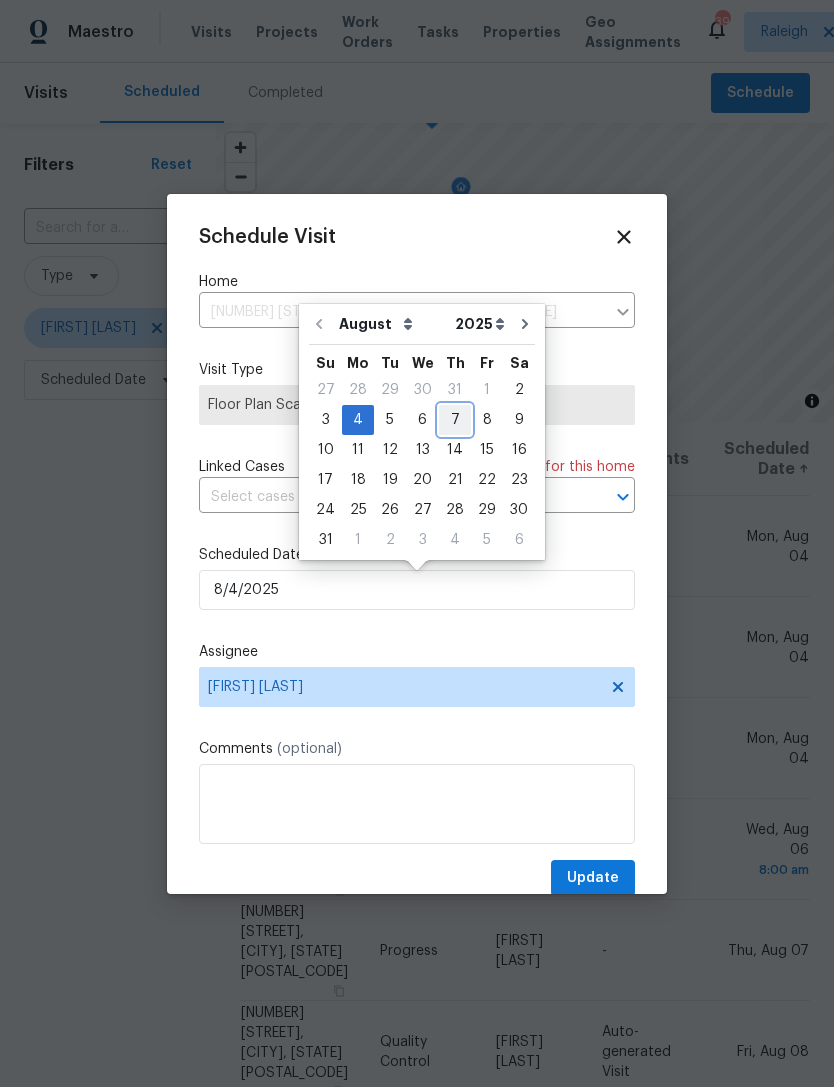 click on "7" at bounding box center (455, 420) 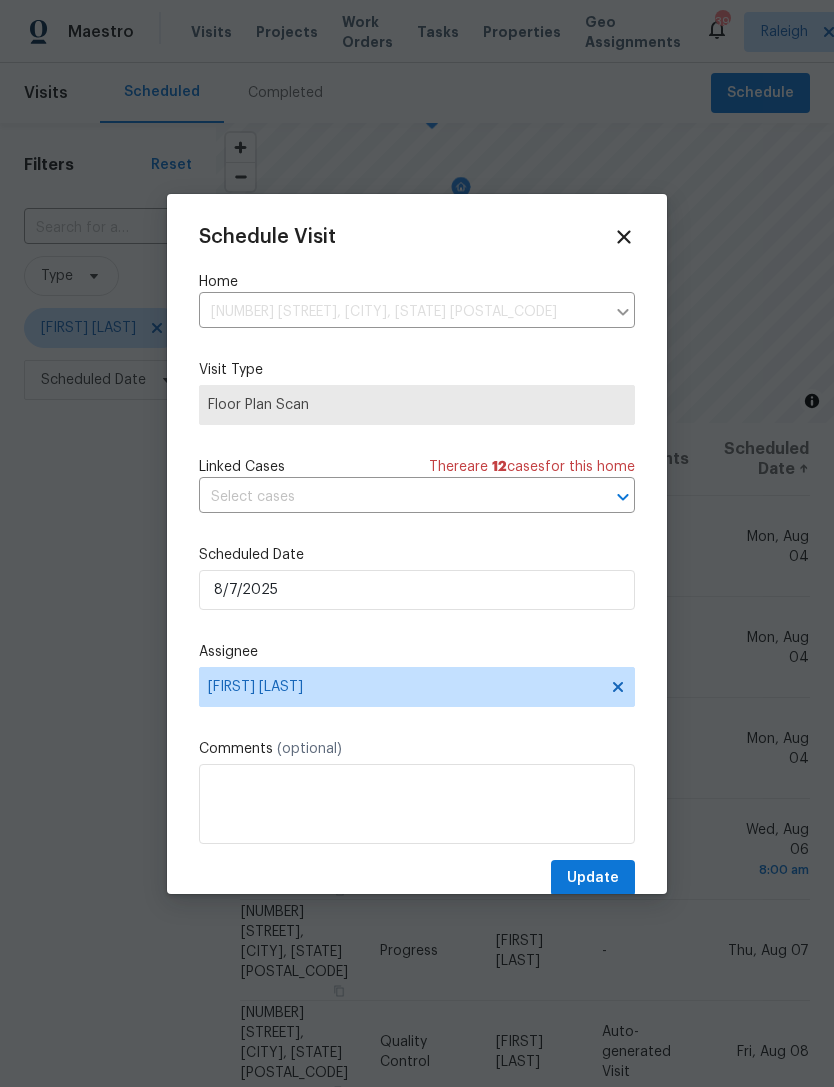 type on "8/7/2025" 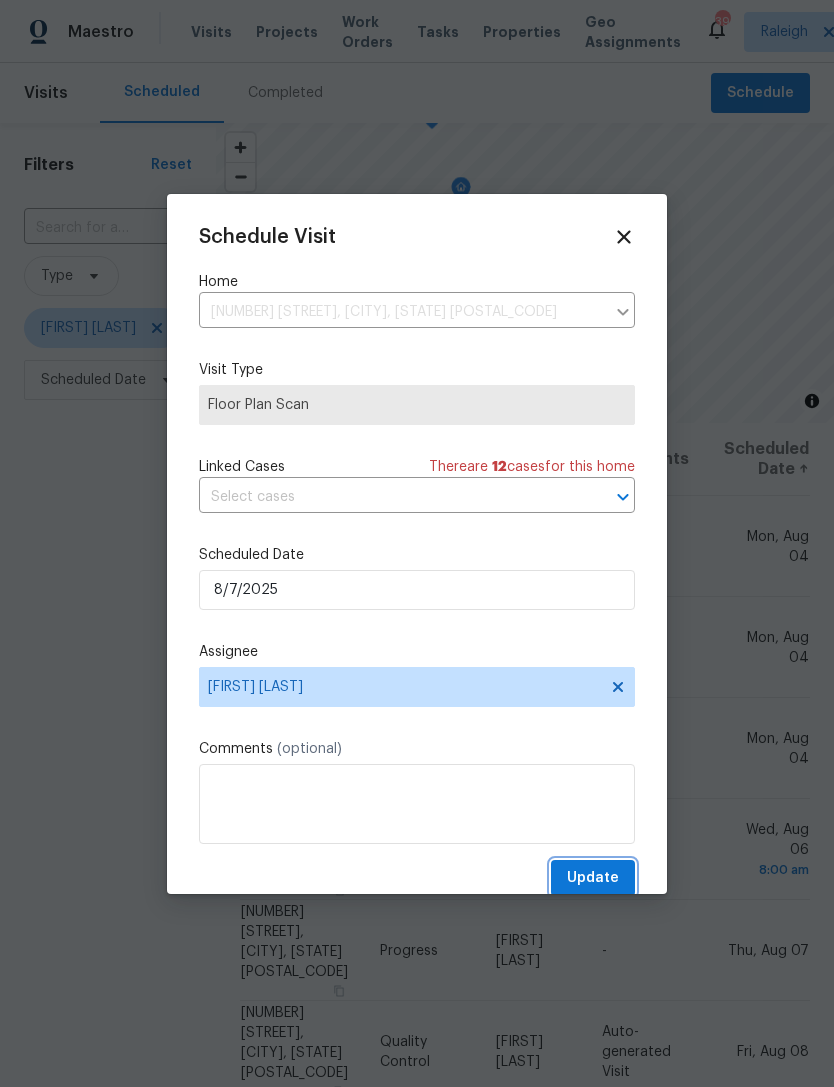click on "Update" at bounding box center (593, 878) 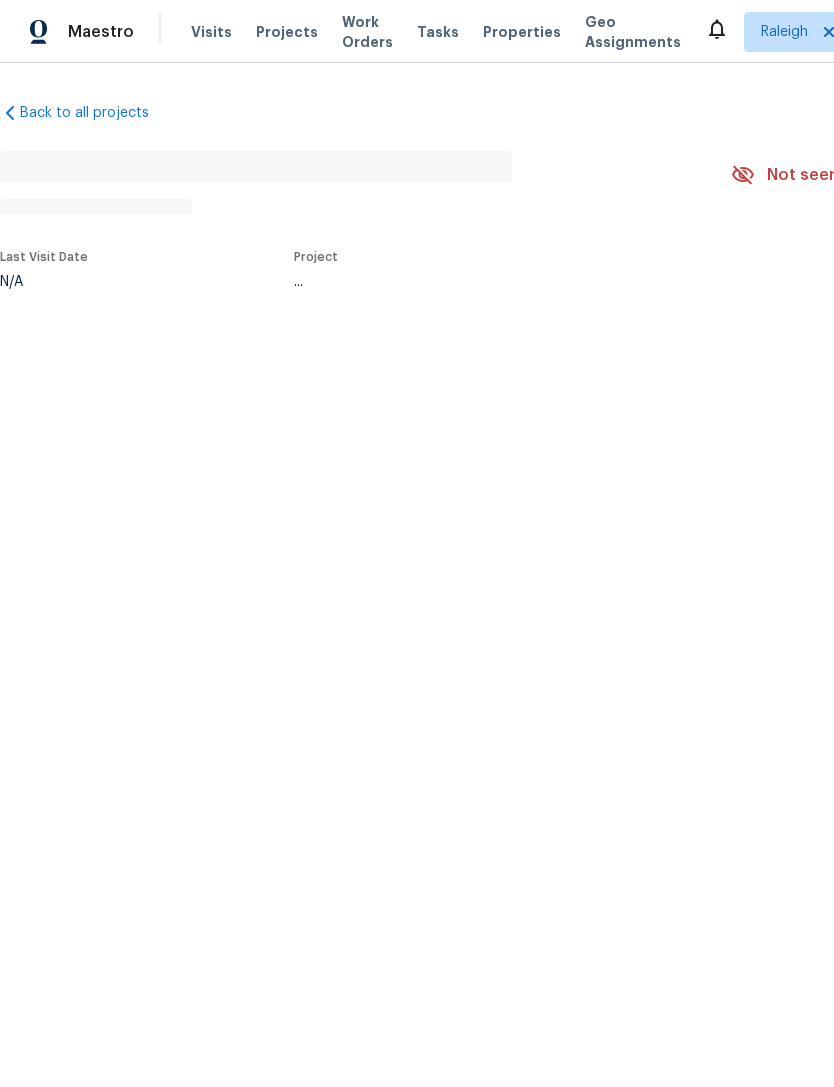 scroll, scrollTop: 0, scrollLeft: 0, axis: both 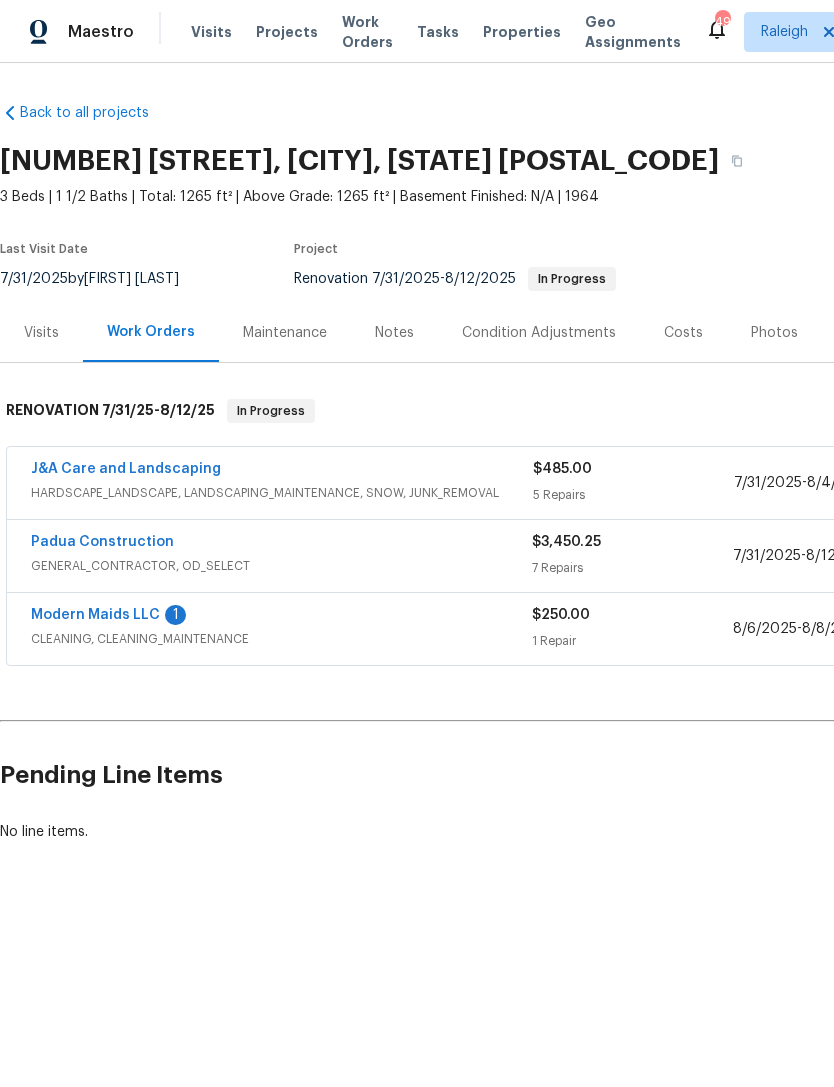 click on "Modern Maids LLC" at bounding box center (95, 615) 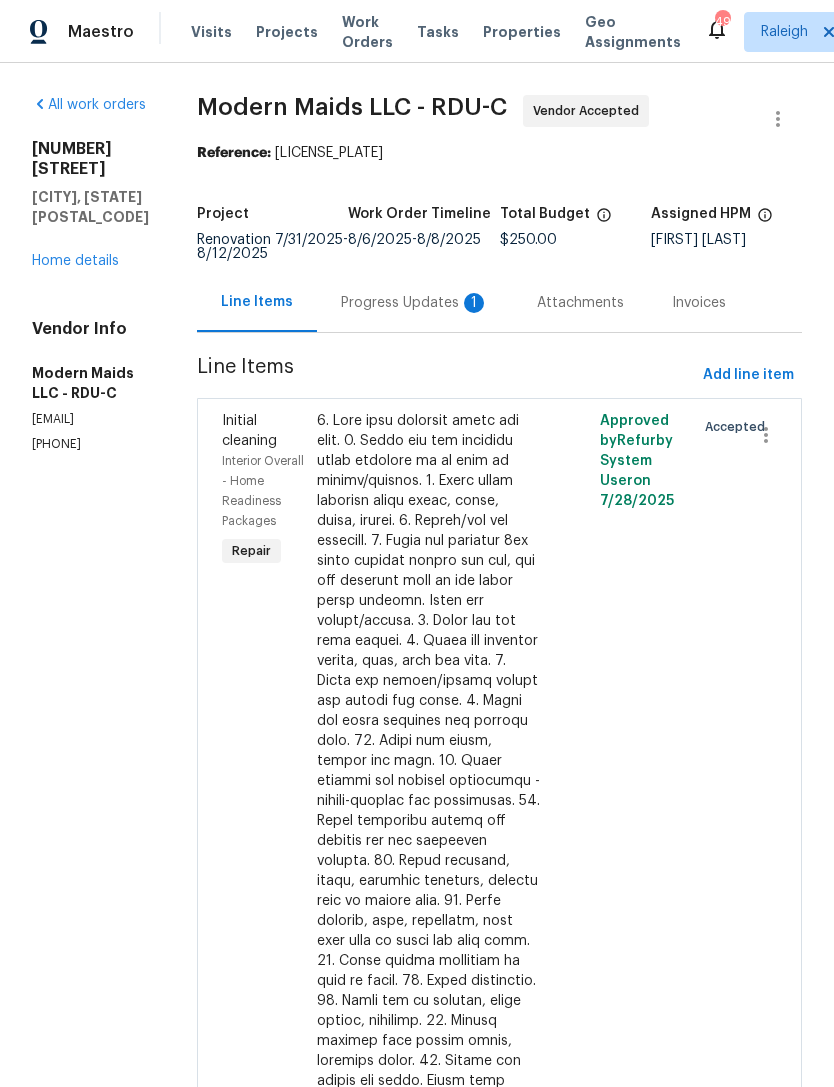 click on "Progress Updates 1" at bounding box center [415, 303] 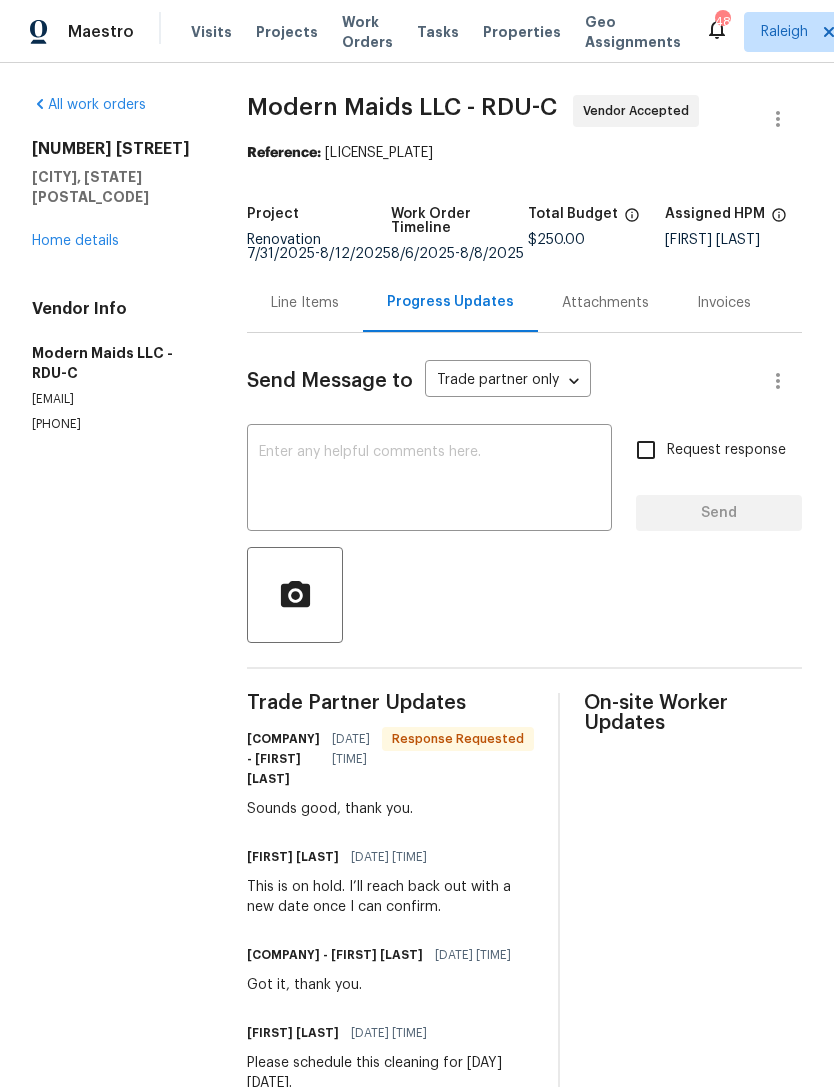 click on "Home details" at bounding box center [75, 241] 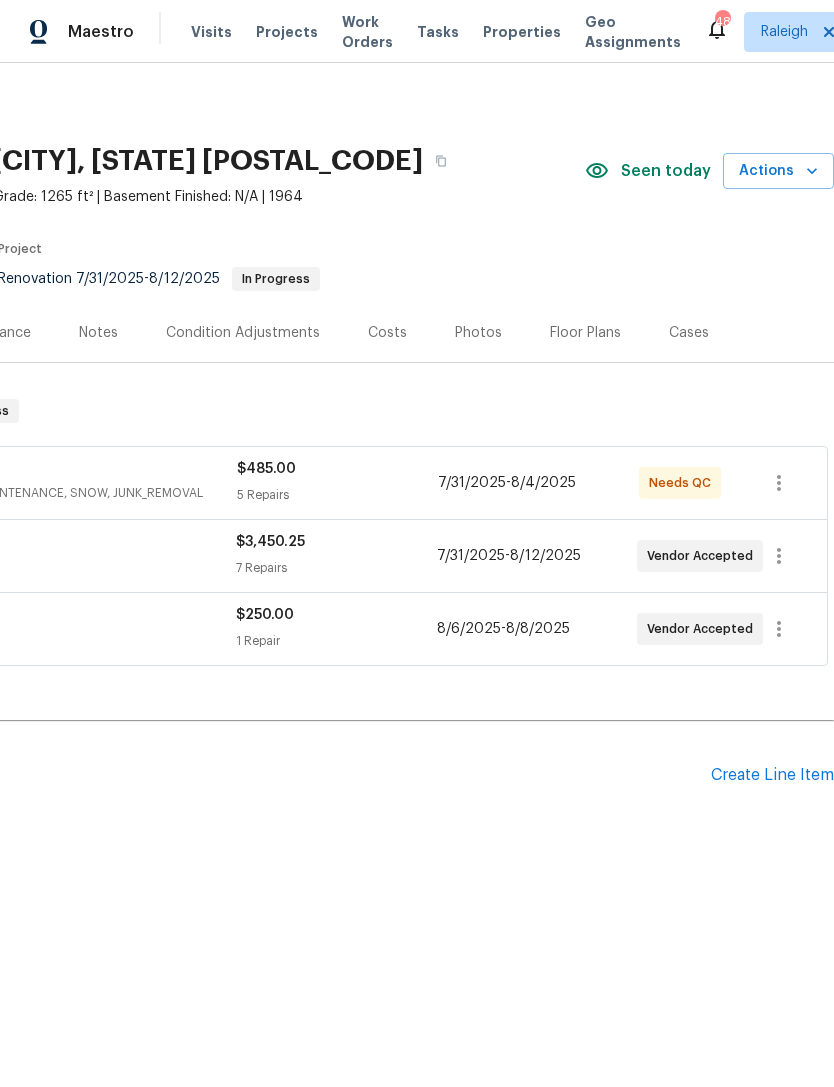 scroll, scrollTop: 0, scrollLeft: 296, axis: horizontal 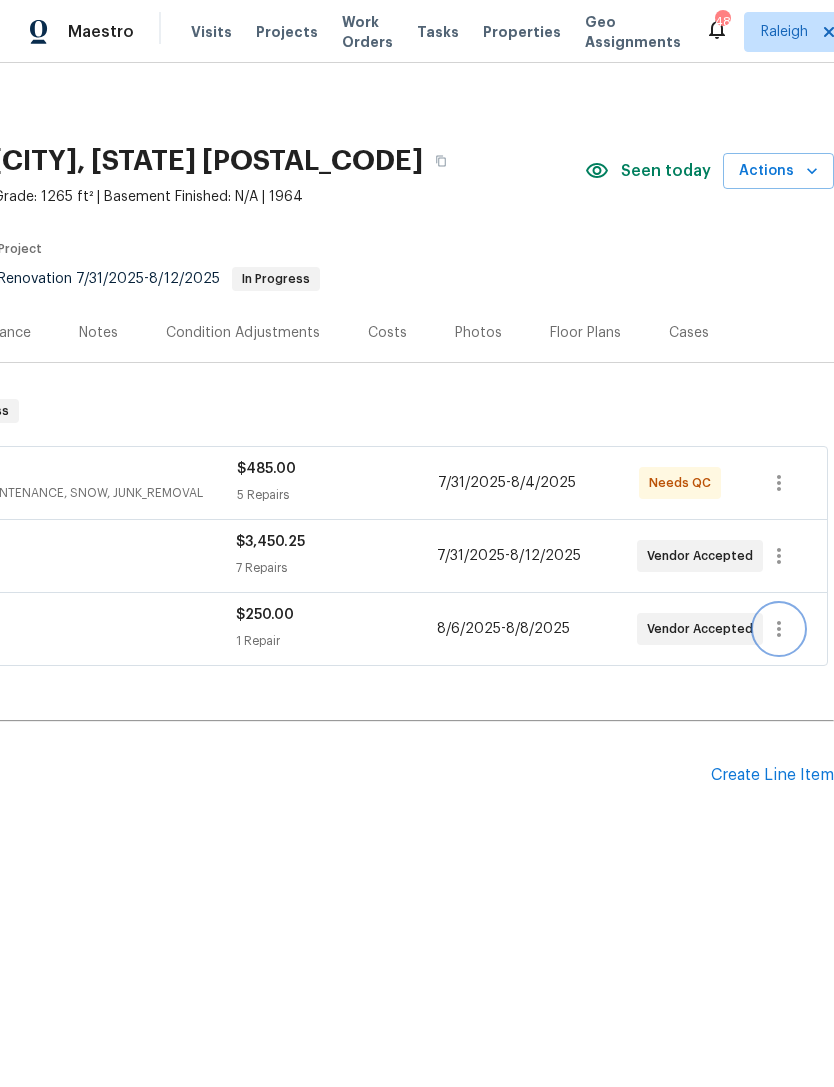 click 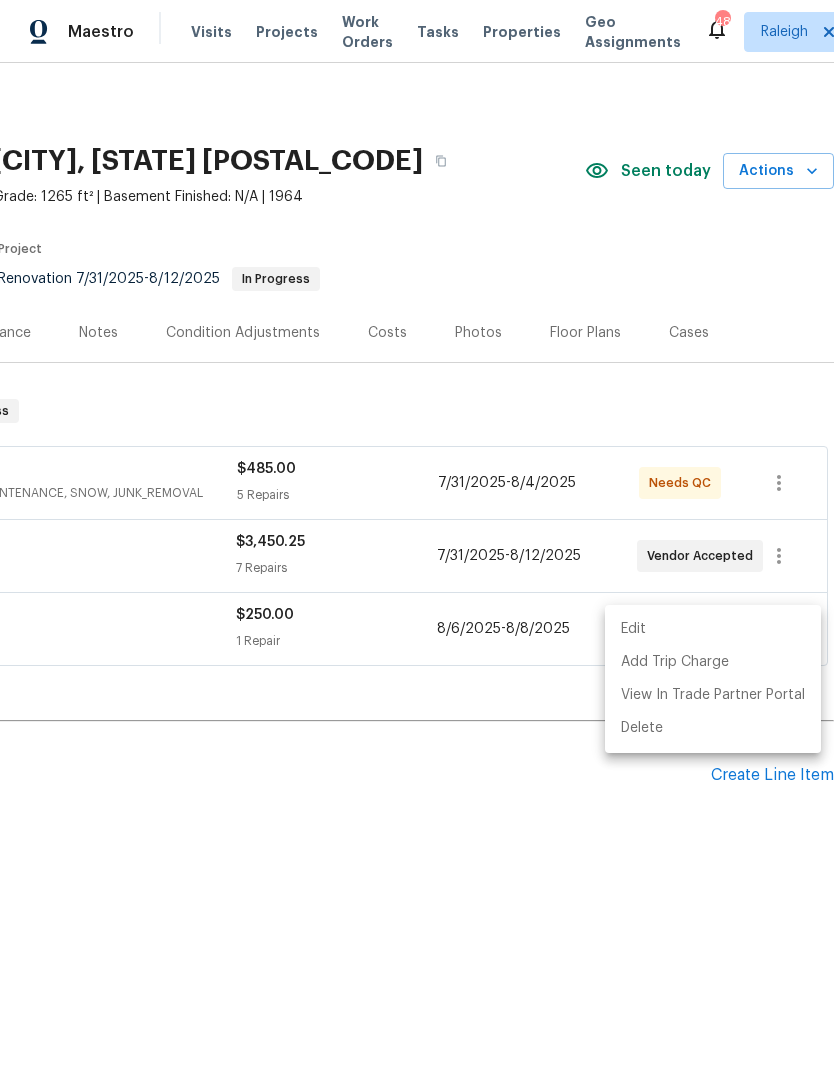 click on "Edit" at bounding box center (713, 629) 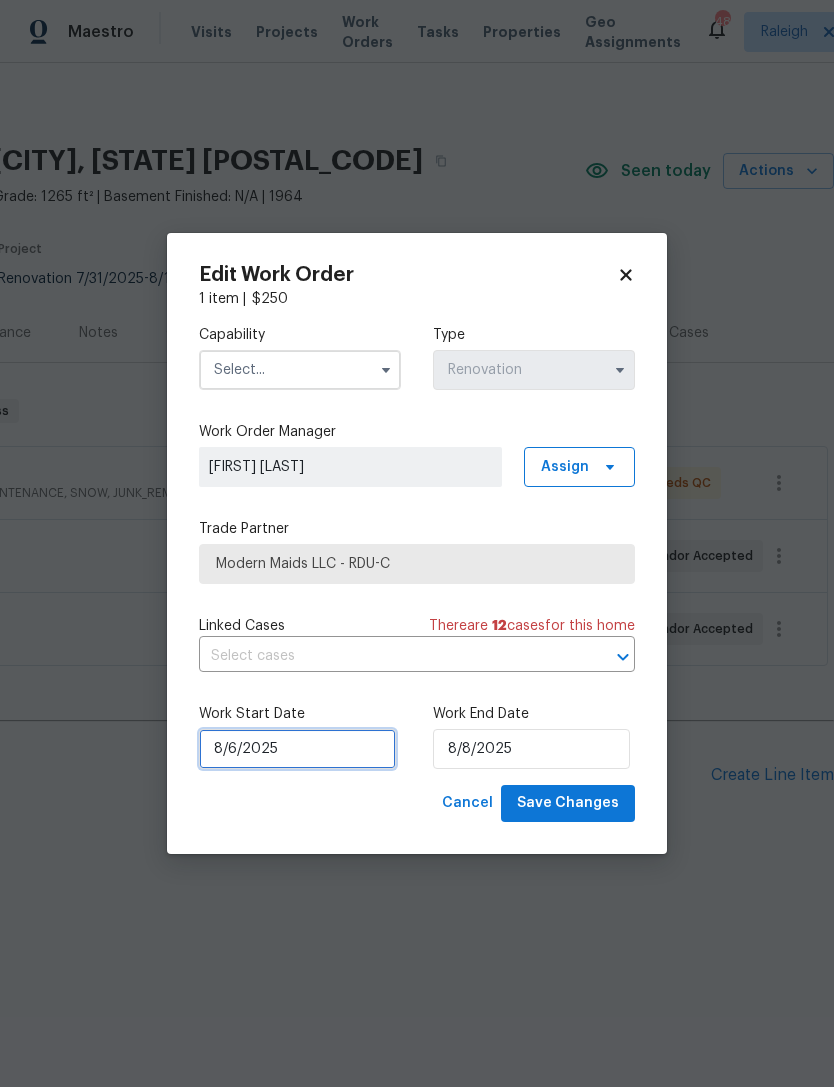 click on "8/6/2025" at bounding box center [297, 749] 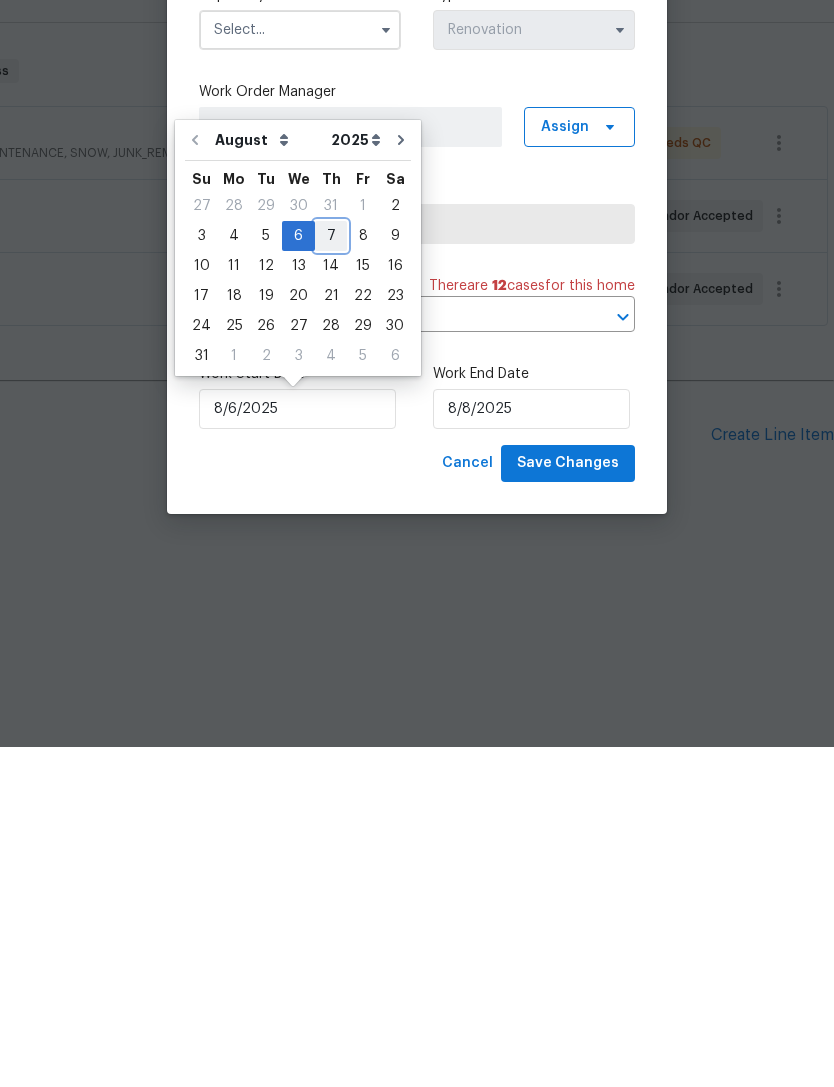 click on "7" at bounding box center [331, 576] 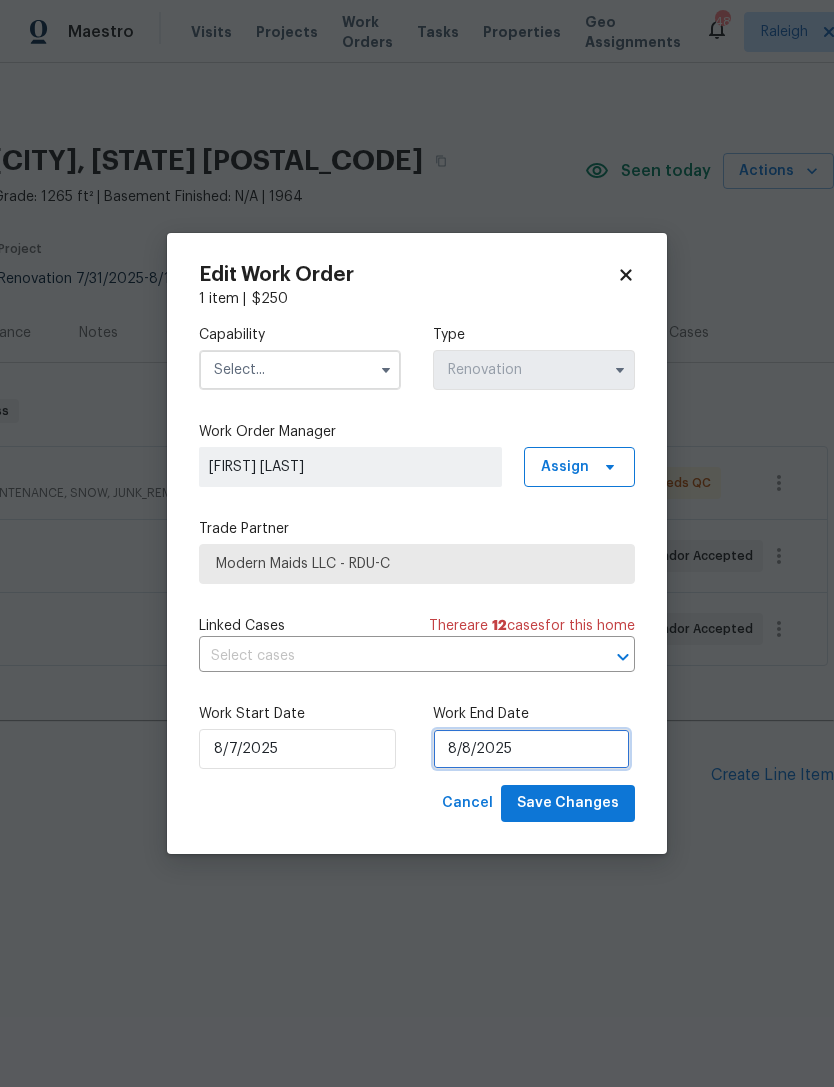 click on "8/8/2025" at bounding box center [531, 749] 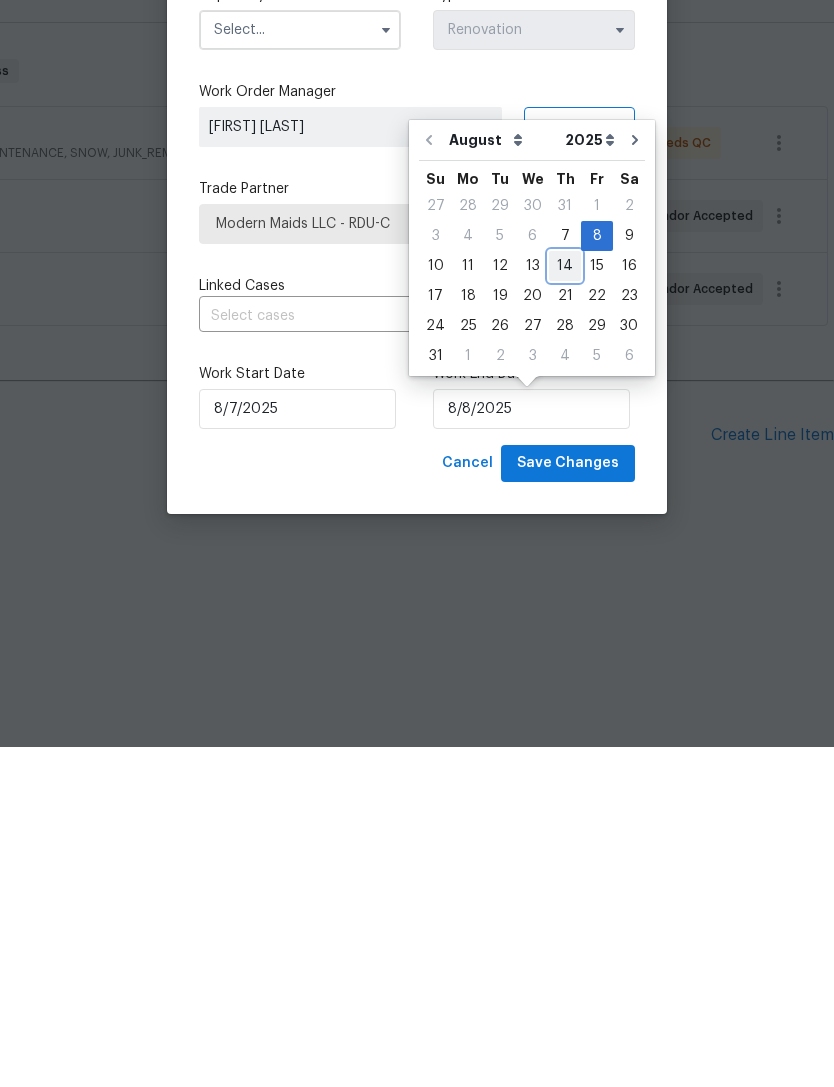 click on "14" at bounding box center (565, 606) 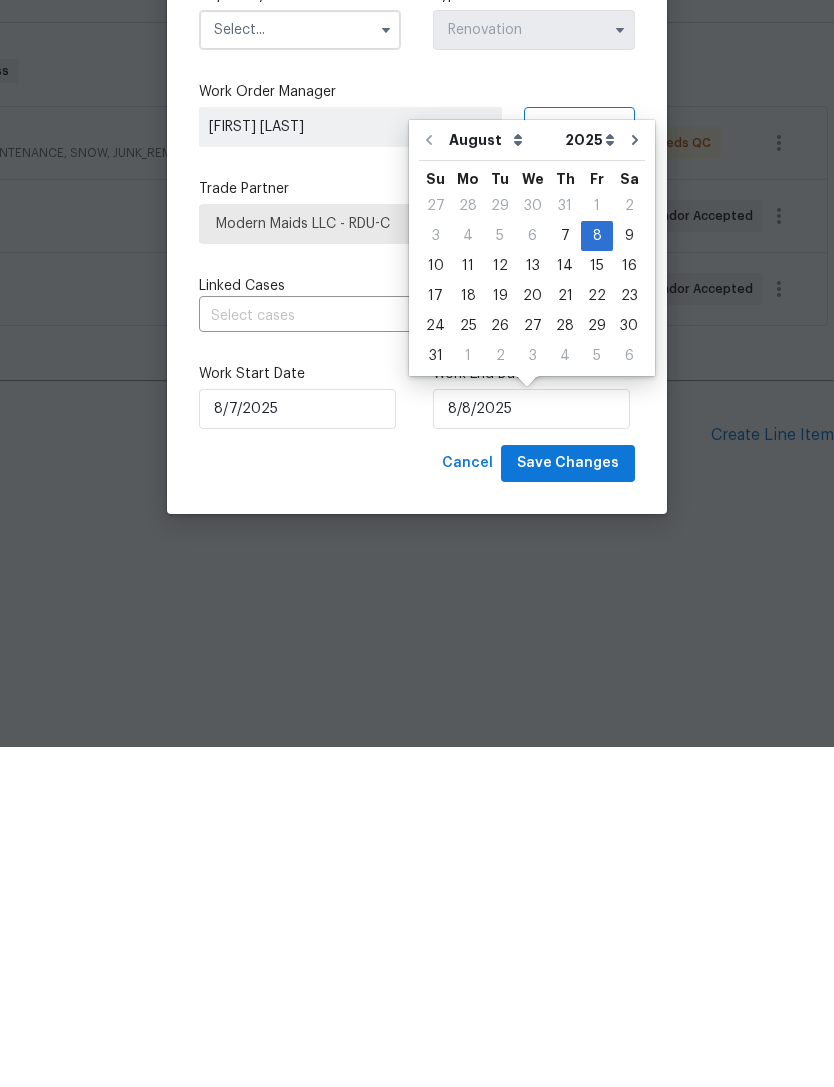 type on "8/14/2025" 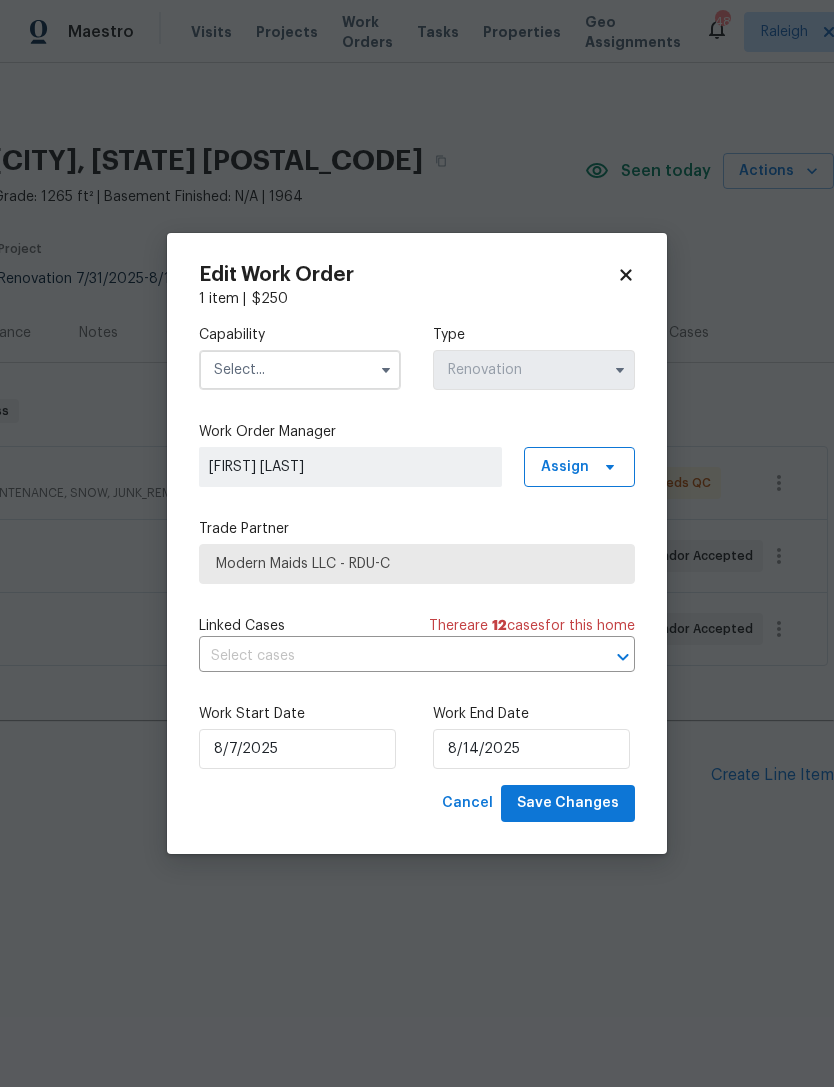 click at bounding box center [300, 370] 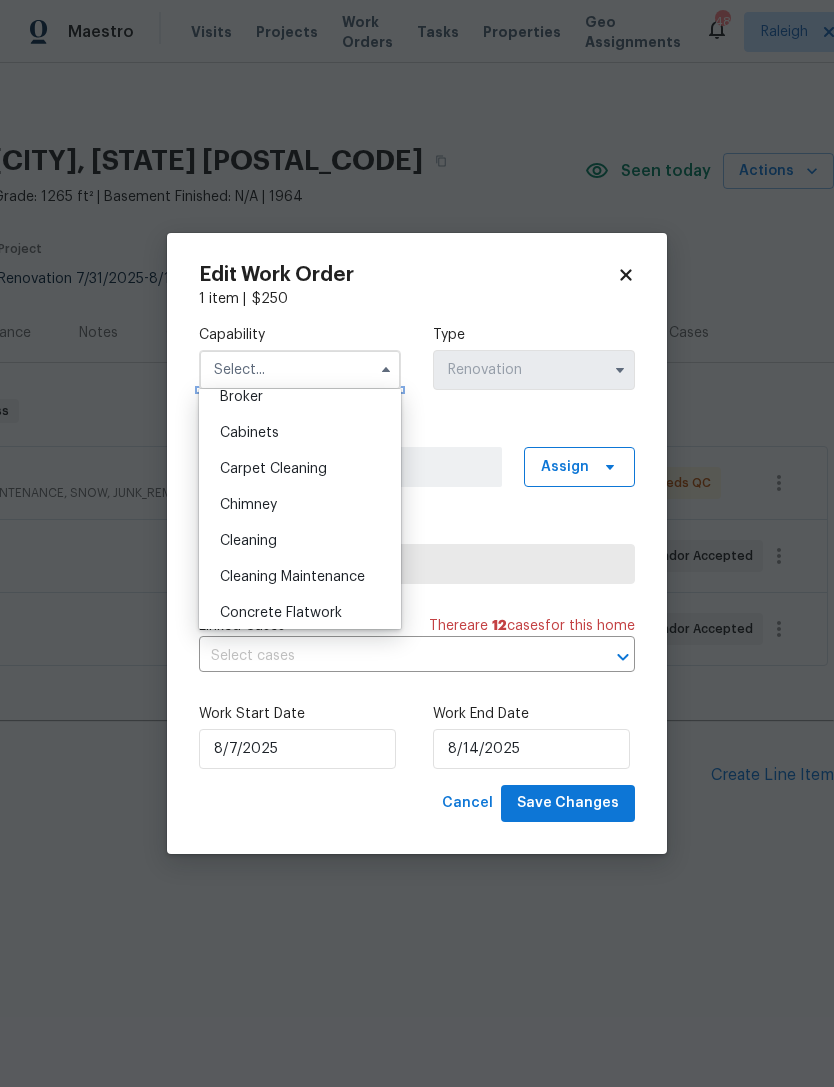 scroll, scrollTop: 159, scrollLeft: 0, axis: vertical 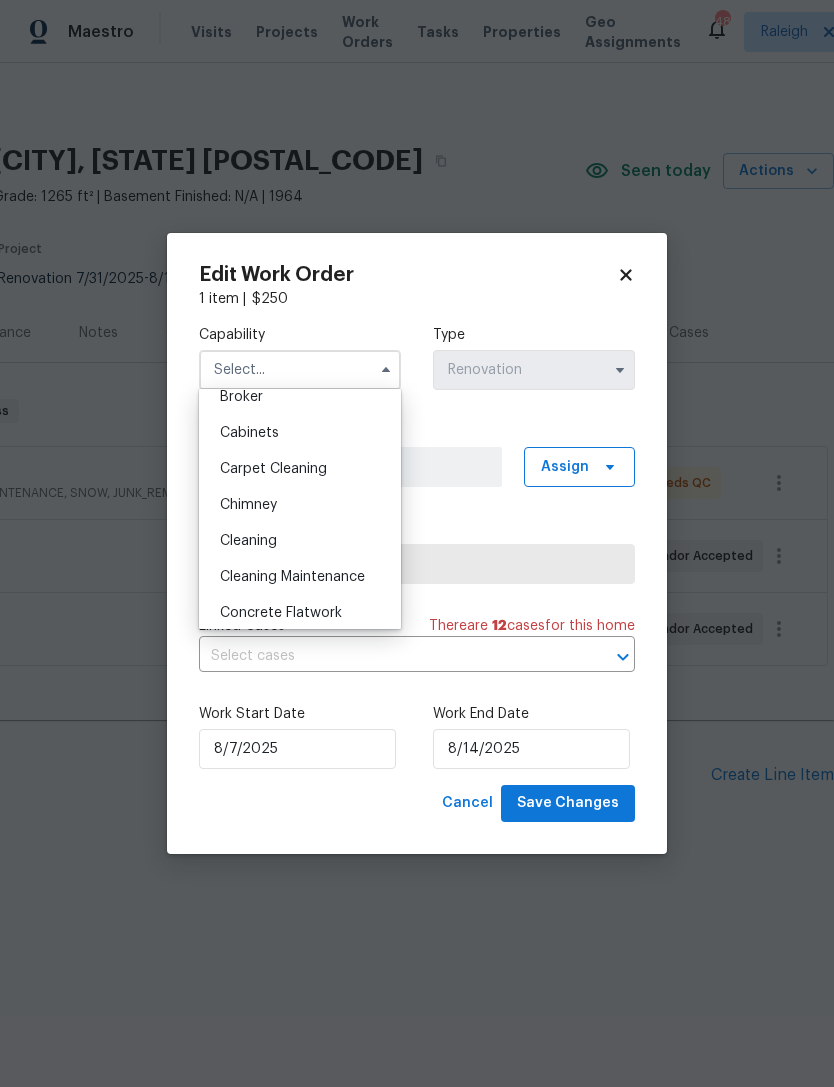 click on "Cleaning" at bounding box center (300, 541) 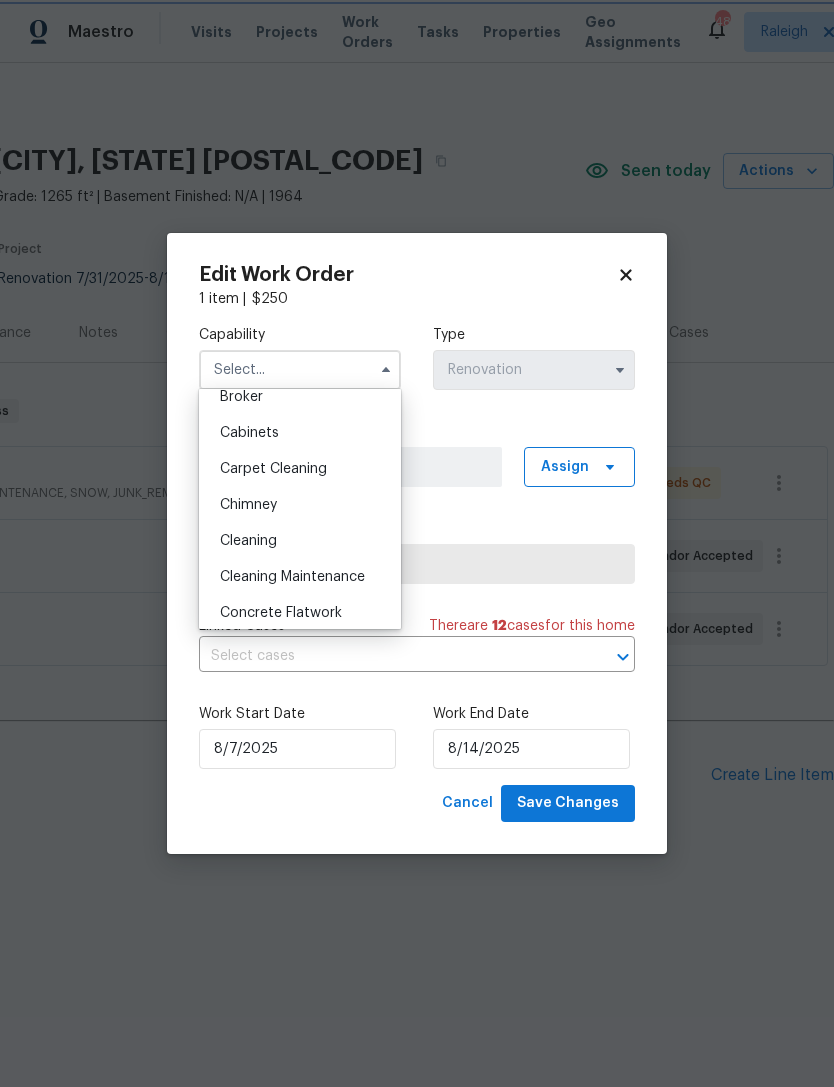 type on "Cleaning" 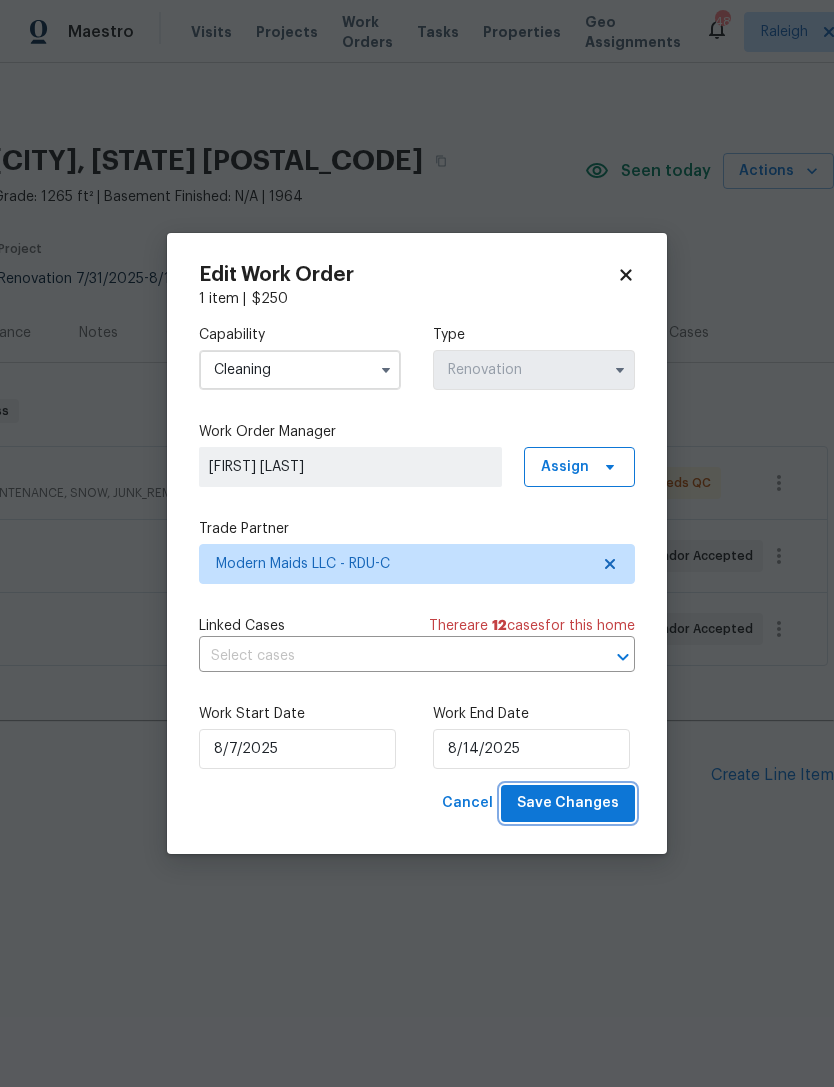 click on "Save Changes" at bounding box center [568, 803] 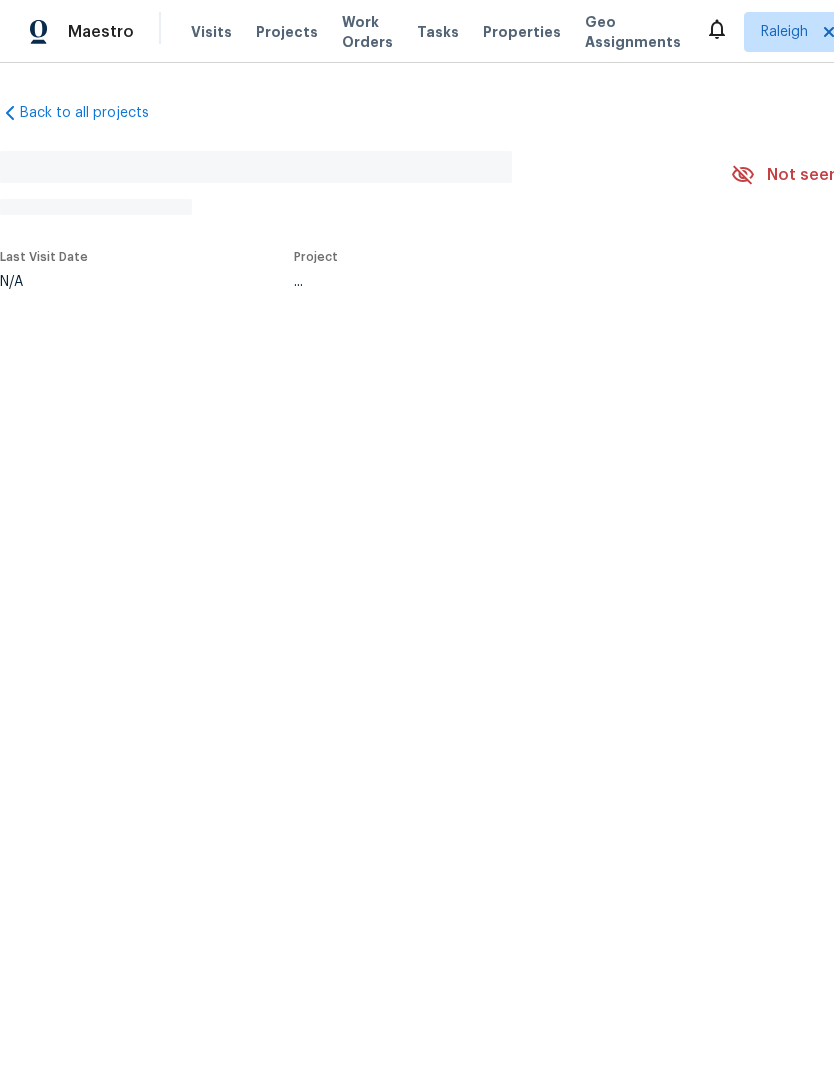 scroll, scrollTop: 0, scrollLeft: 0, axis: both 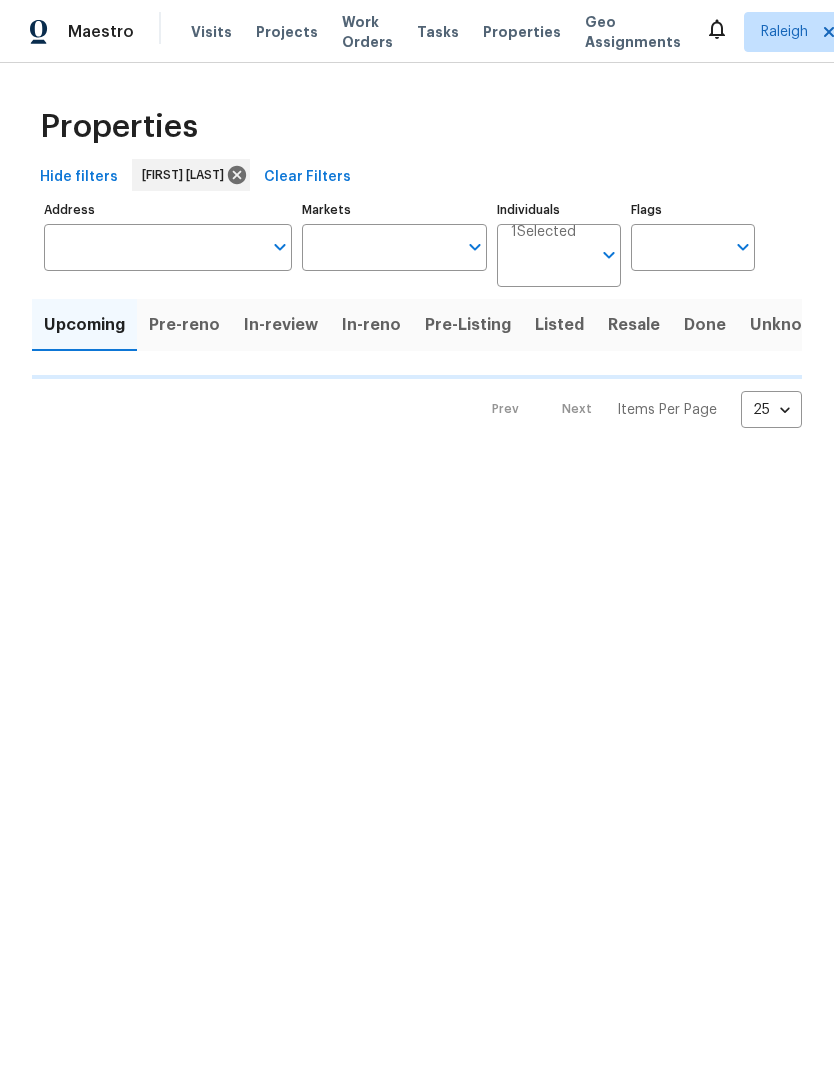 type on "100" 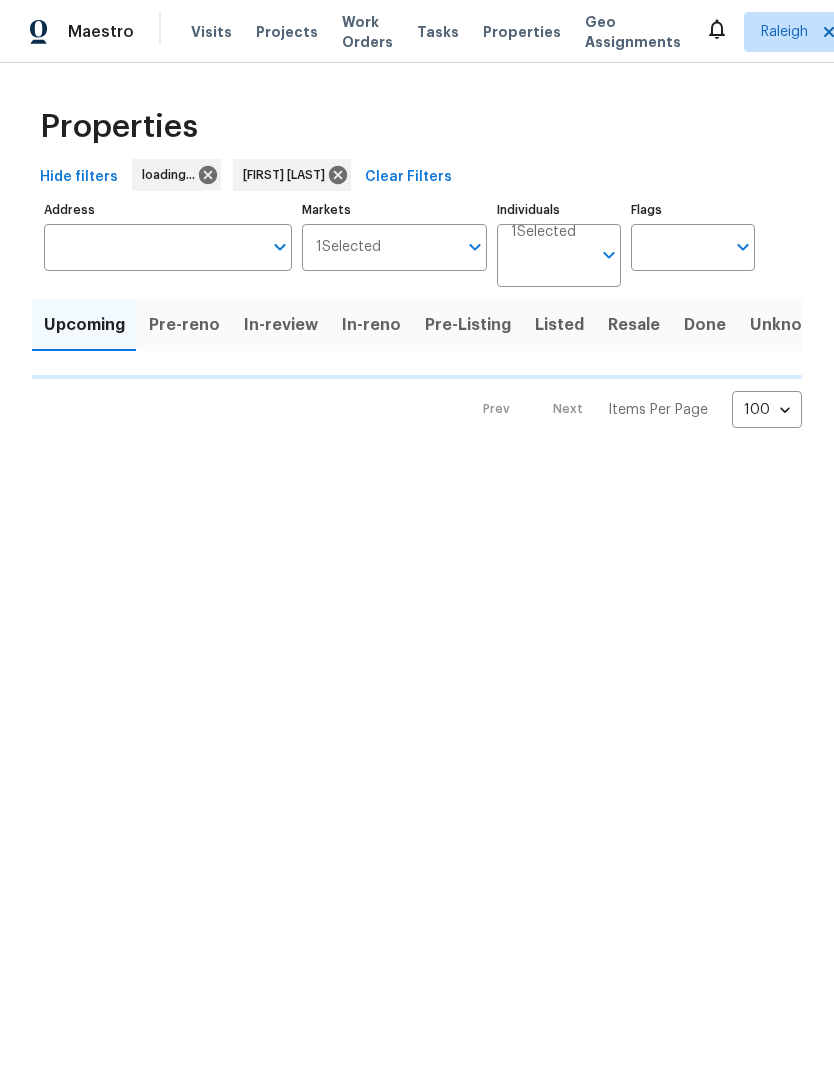scroll, scrollTop: 0, scrollLeft: 0, axis: both 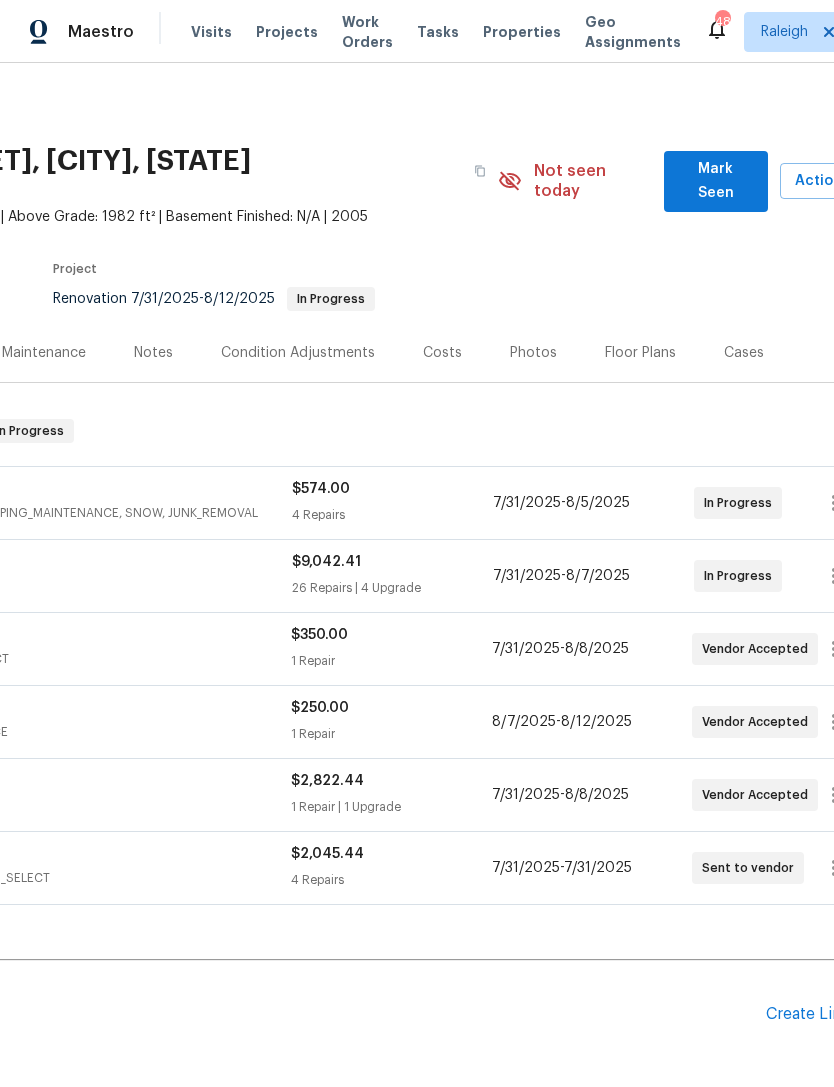 click on "Mark Seen" at bounding box center [716, 181] 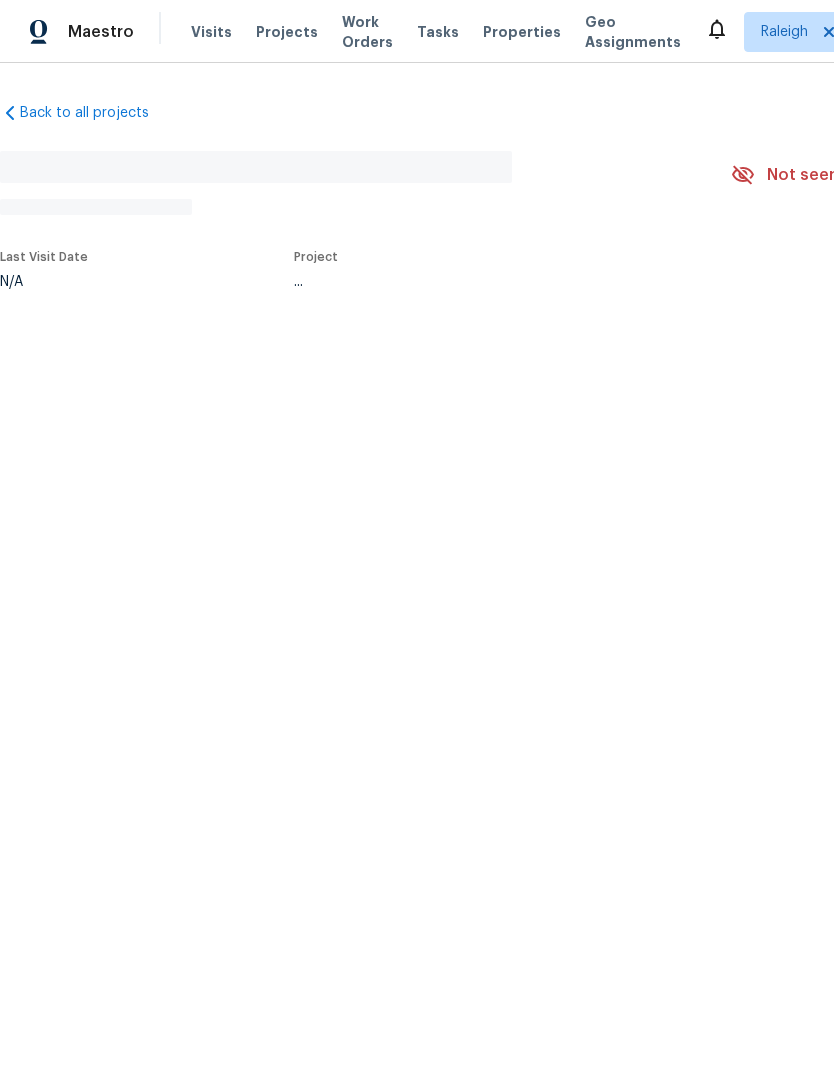 scroll, scrollTop: 0, scrollLeft: 0, axis: both 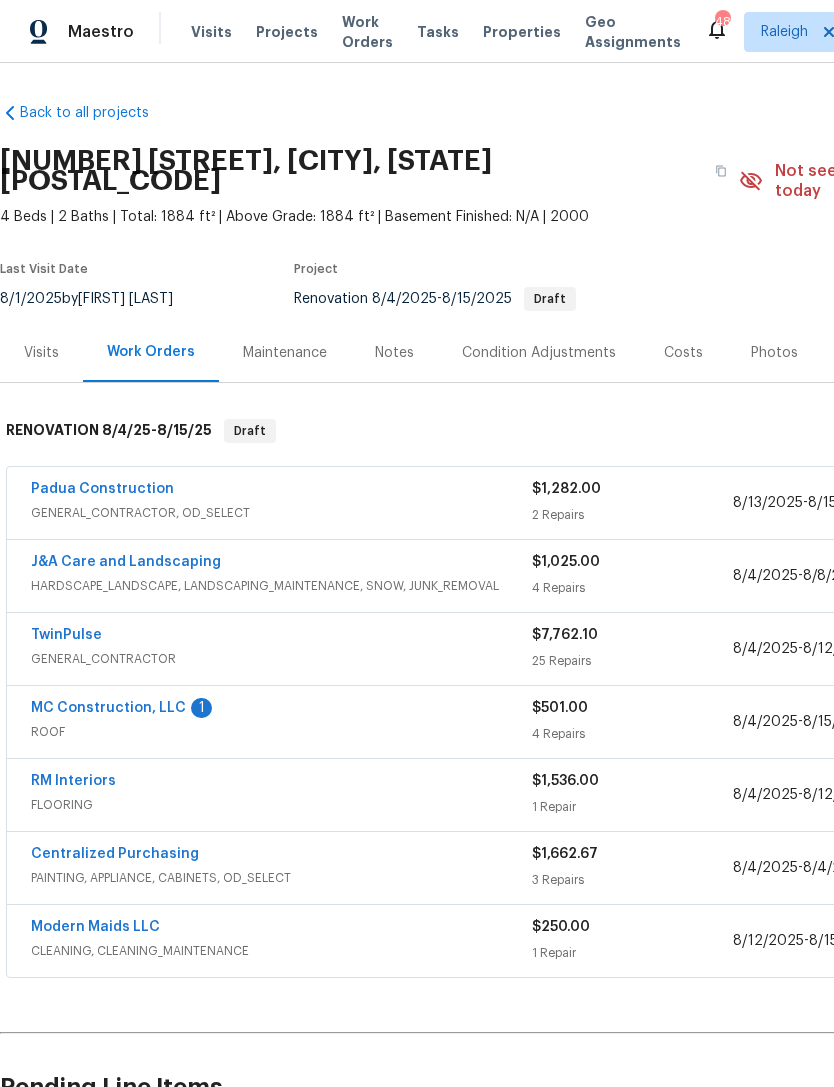 click on "1" at bounding box center [201, 708] 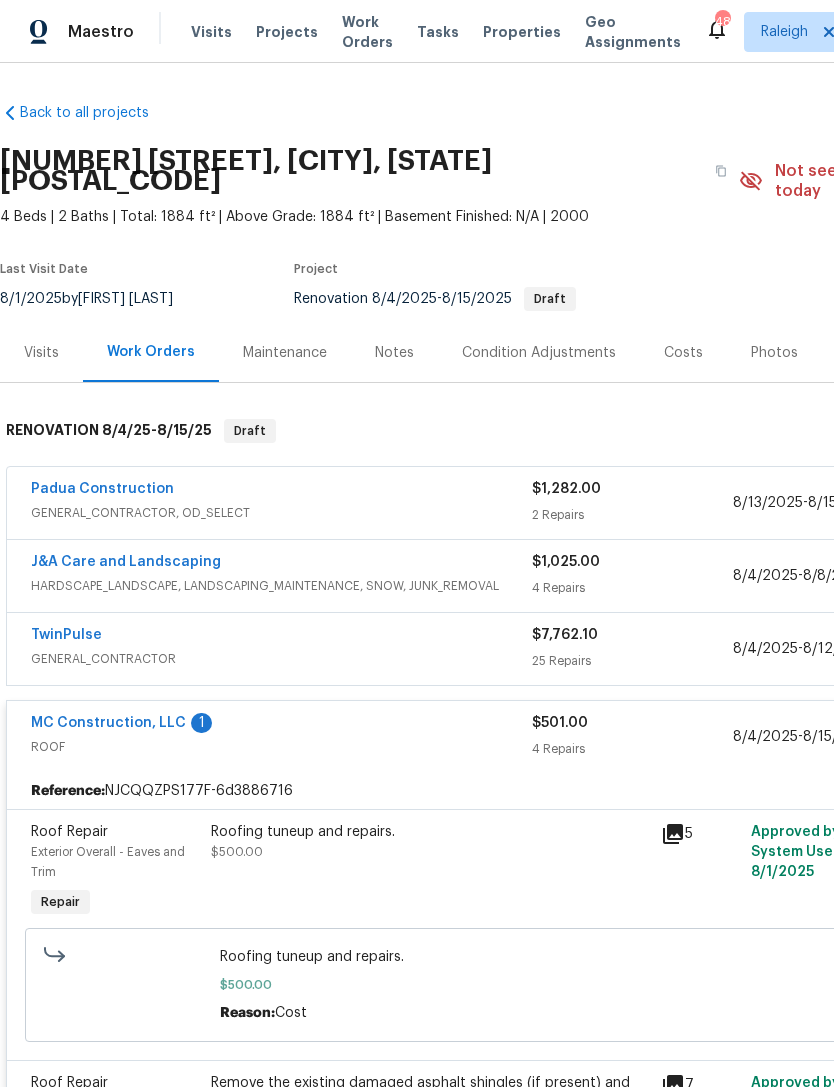 click on "MC Construction, LLC" at bounding box center [108, 723] 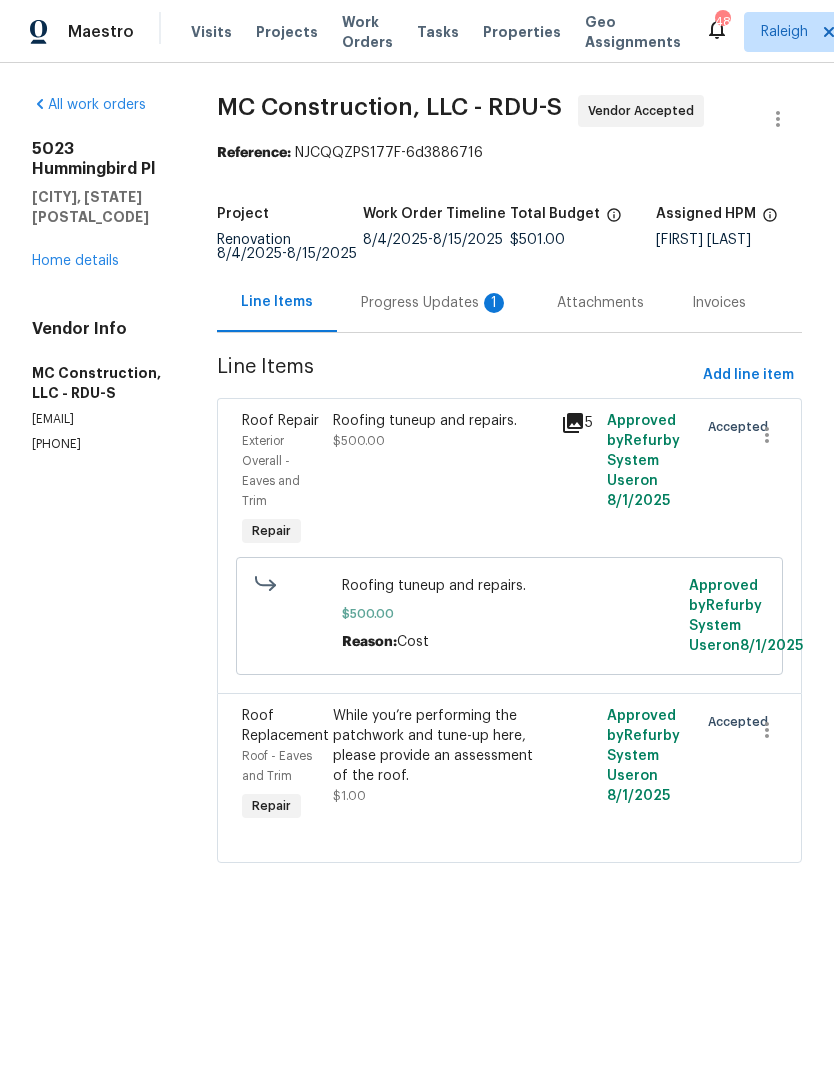 click on "Progress Updates 1" at bounding box center (435, 303) 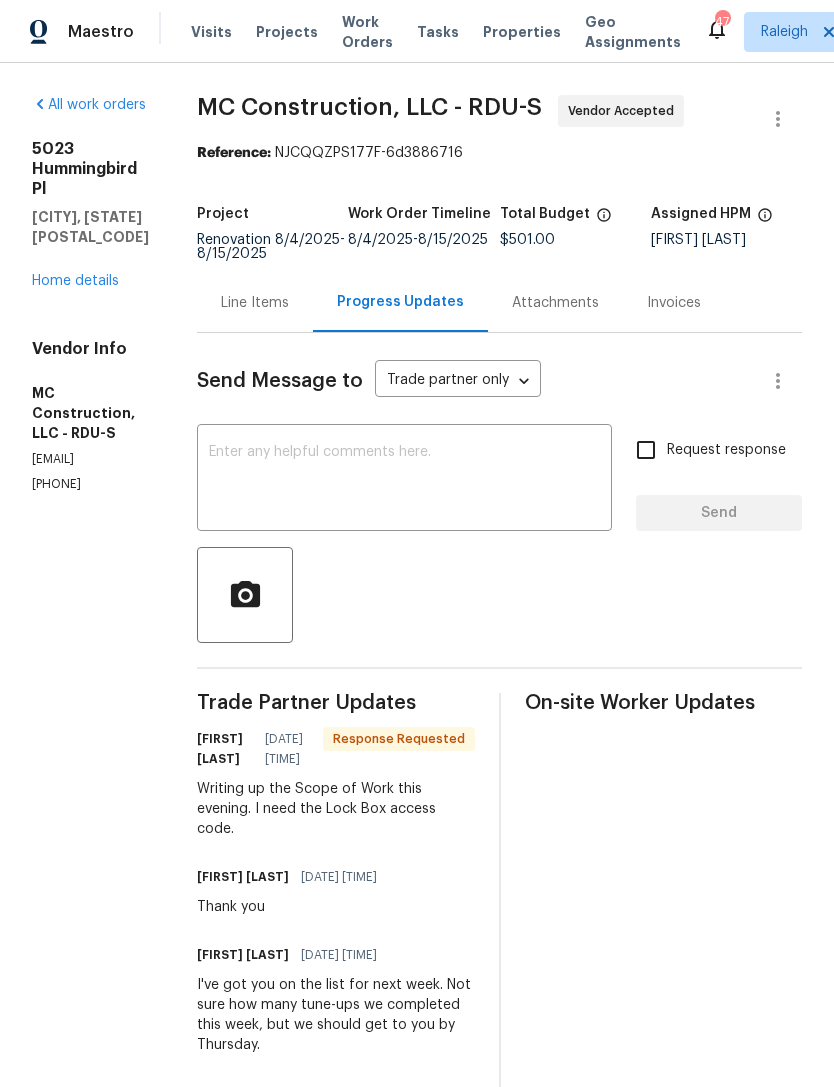 click on "Line Items" at bounding box center (255, 303) 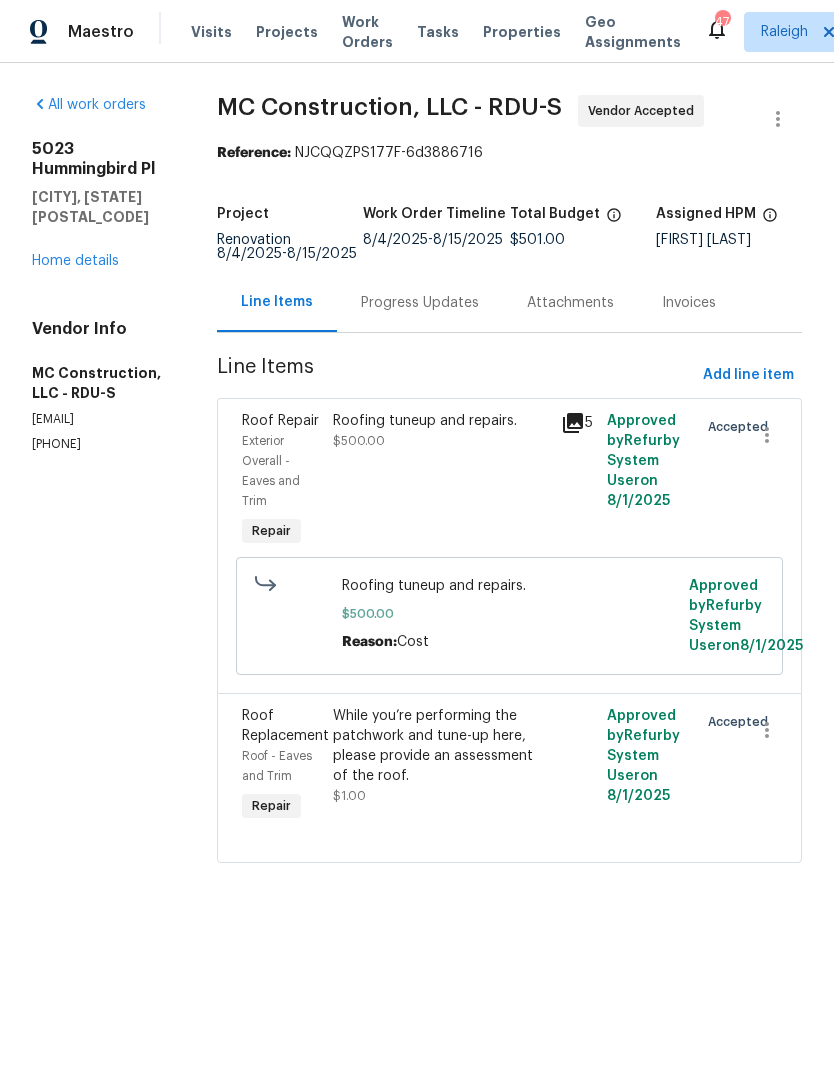 click on "Progress Updates" at bounding box center [420, 303] 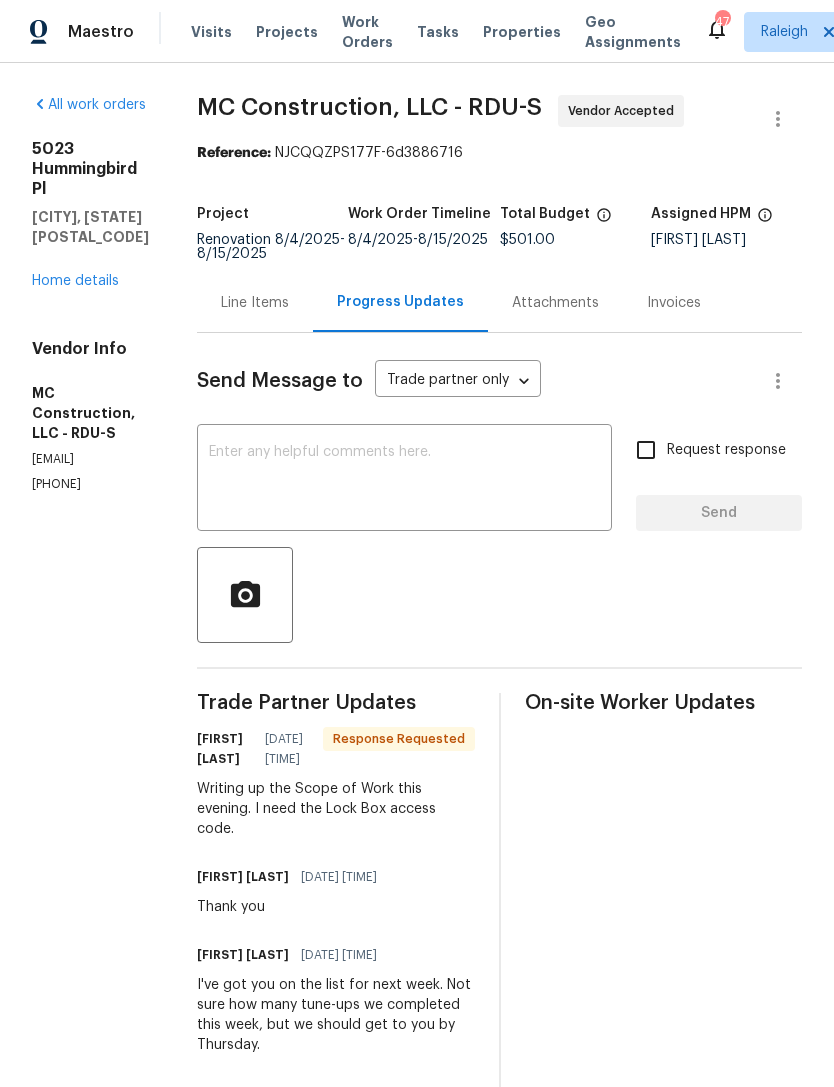 click at bounding box center [404, 480] 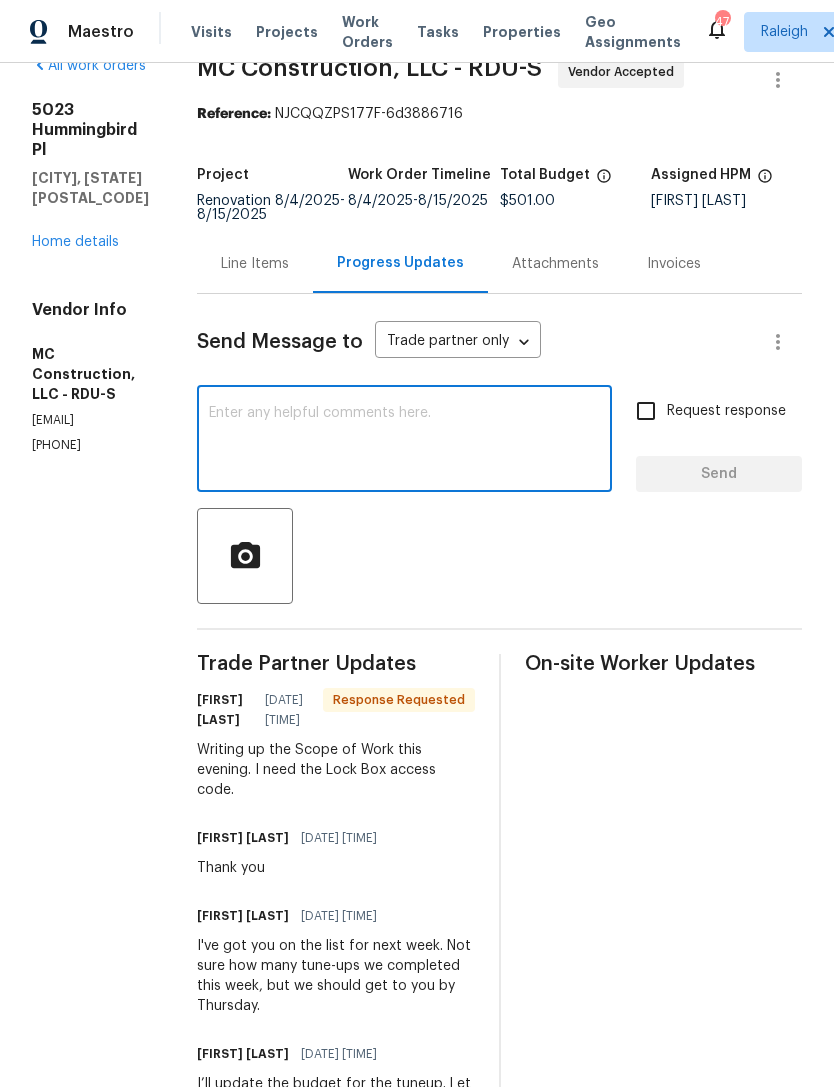 scroll, scrollTop: 78, scrollLeft: 0, axis: vertical 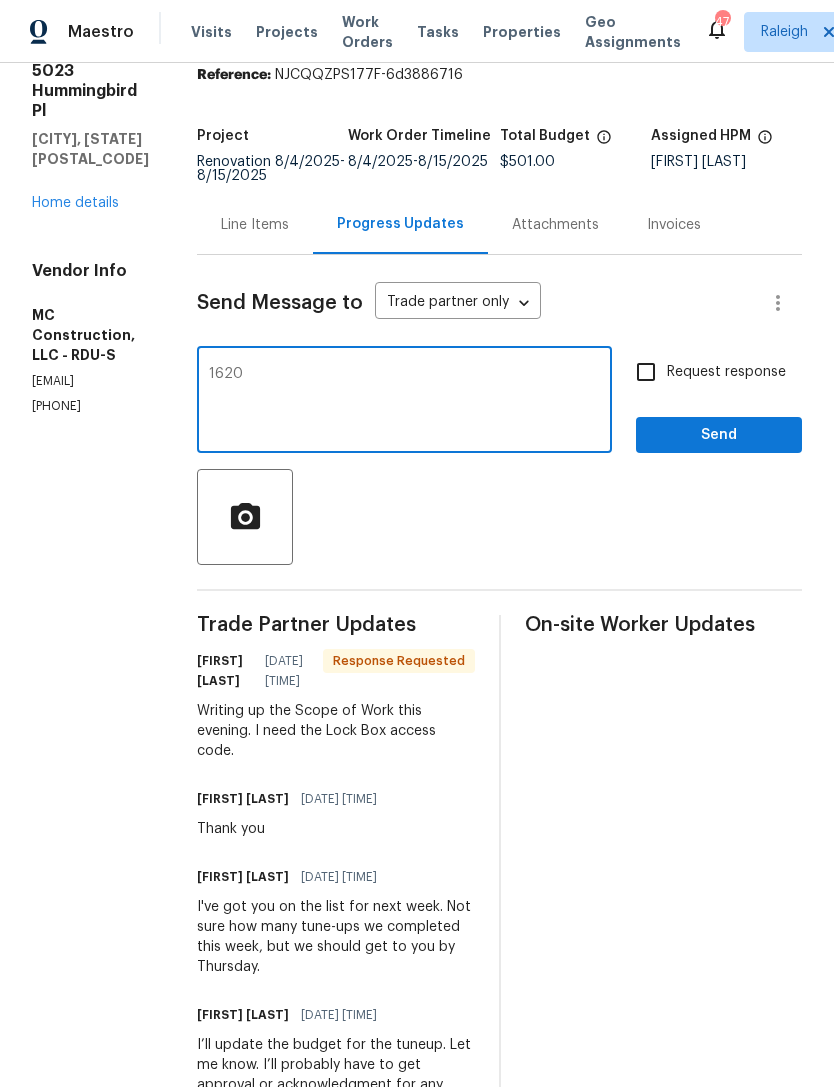 type on "1620" 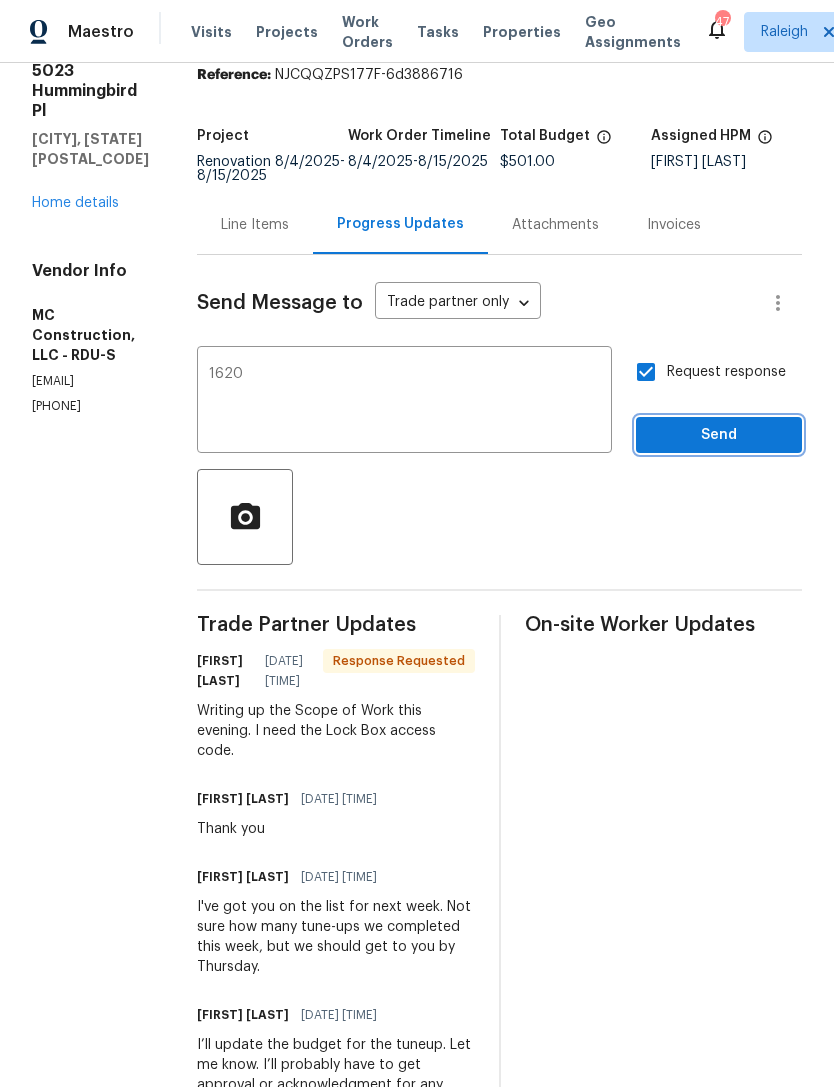 click on "Send" at bounding box center [719, 435] 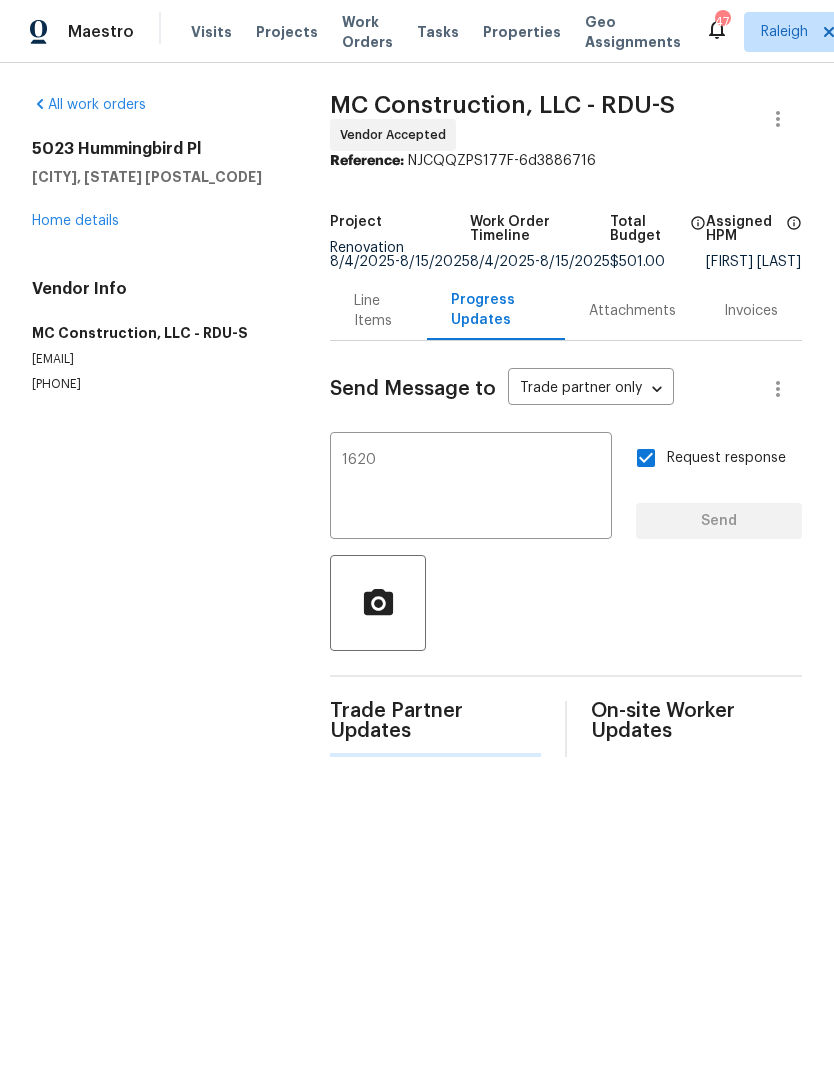 scroll, scrollTop: 0, scrollLeft: 0, axis: both 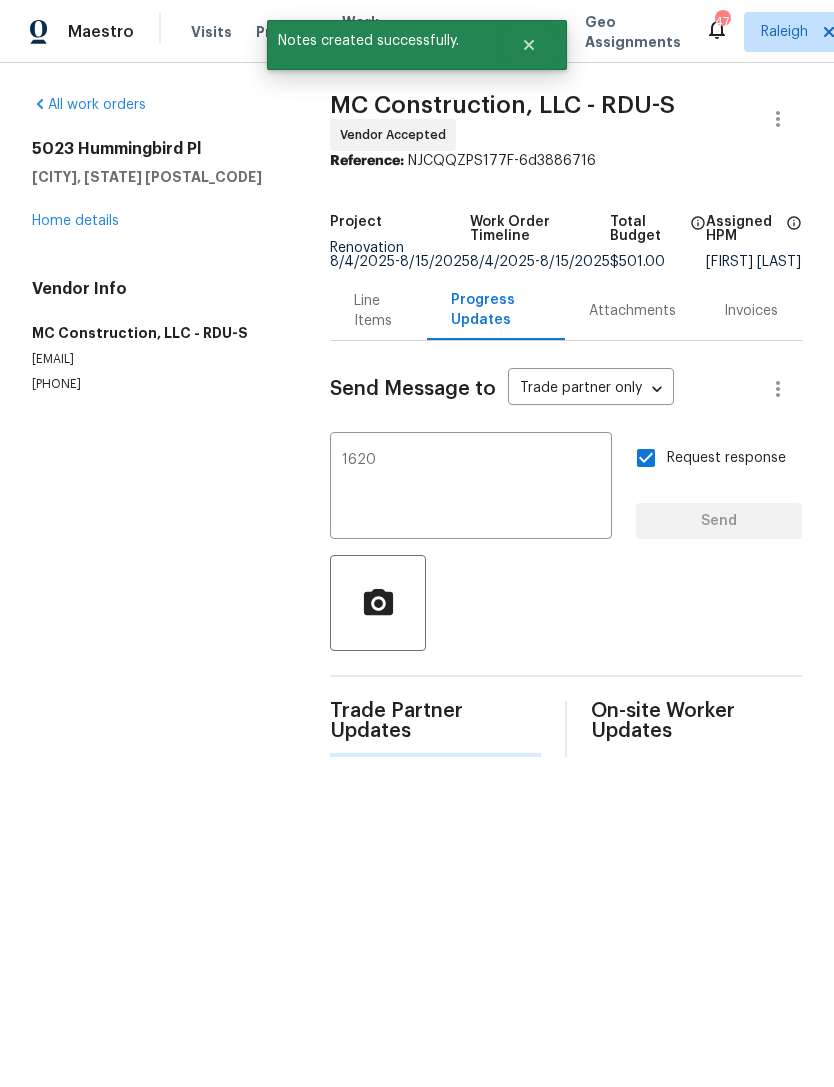 type 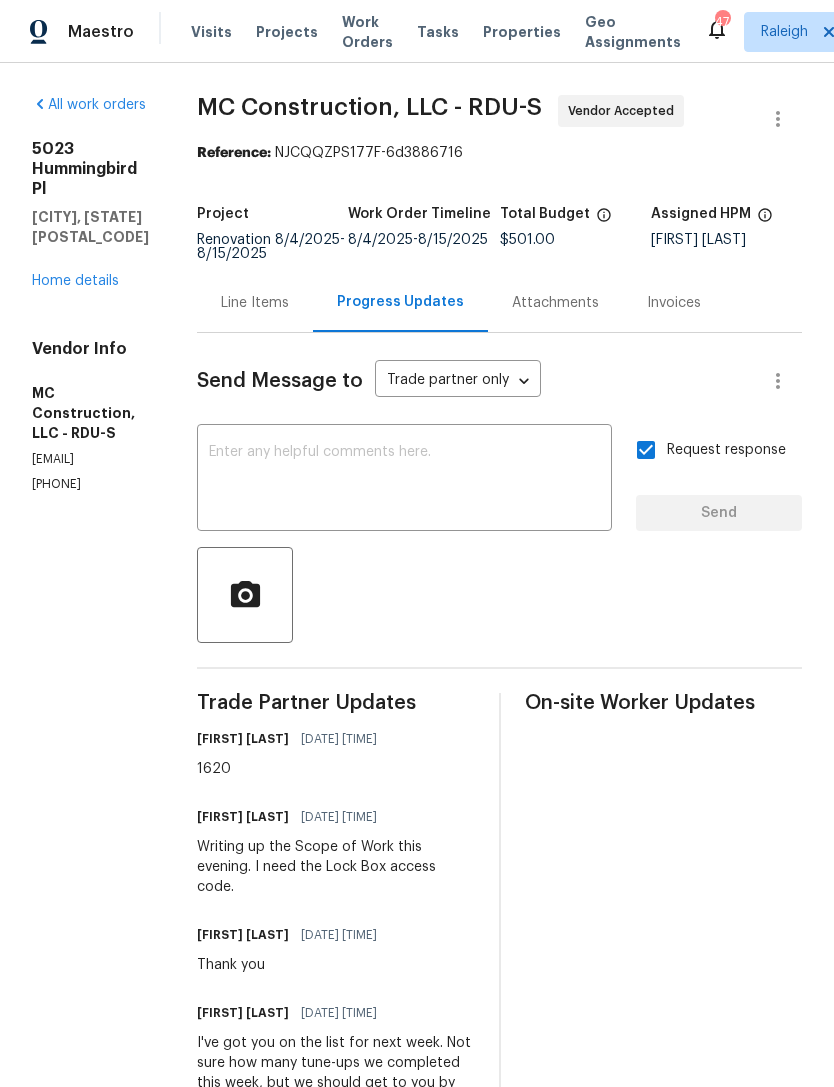 click on "5023 Hummingbird Pl Fayetteville, NC 28312 Home details" at bounding box center (90, 215) 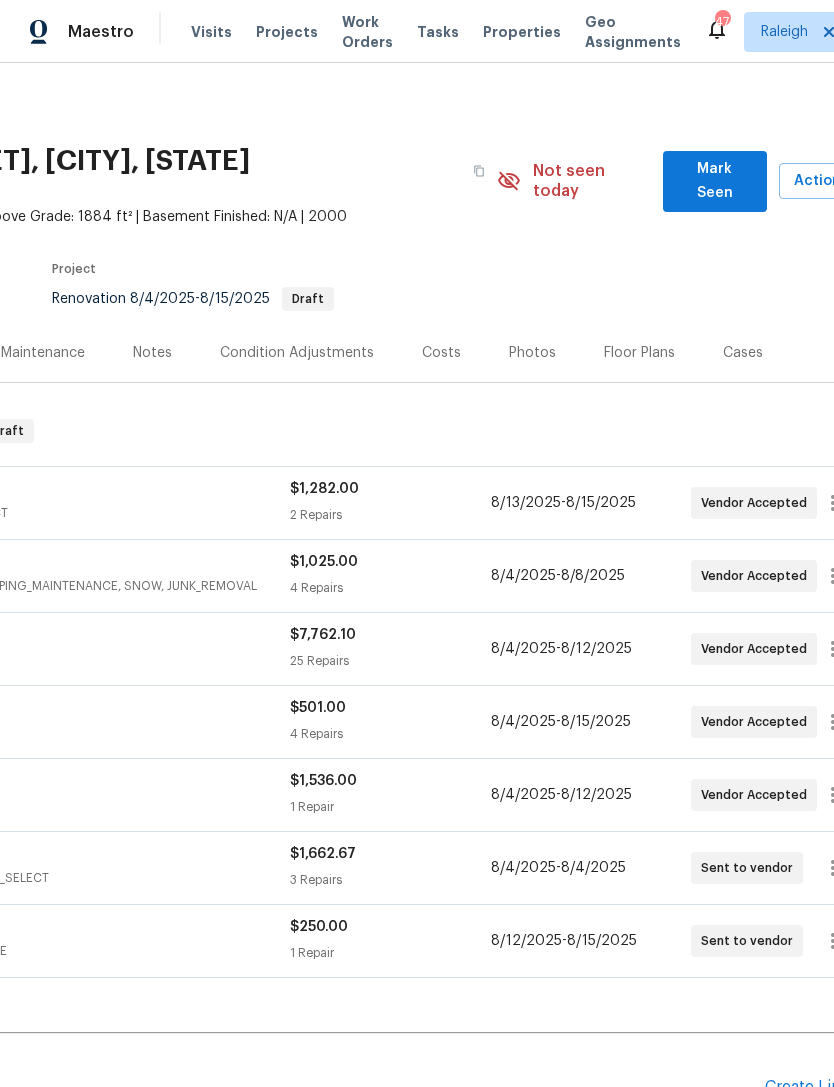 scroll, scrollTop: 0, scrollLeft: 245, axis: horizontal 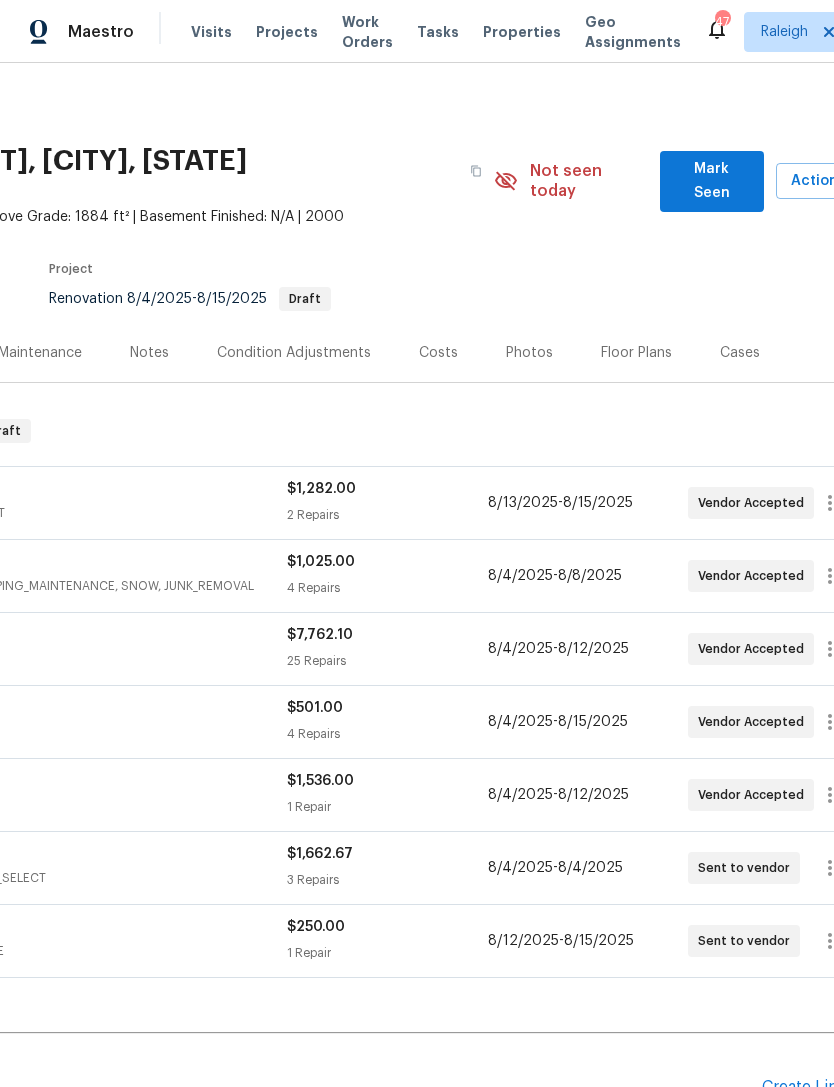 click on "Mark Seen" at bounding box center [712, 181] 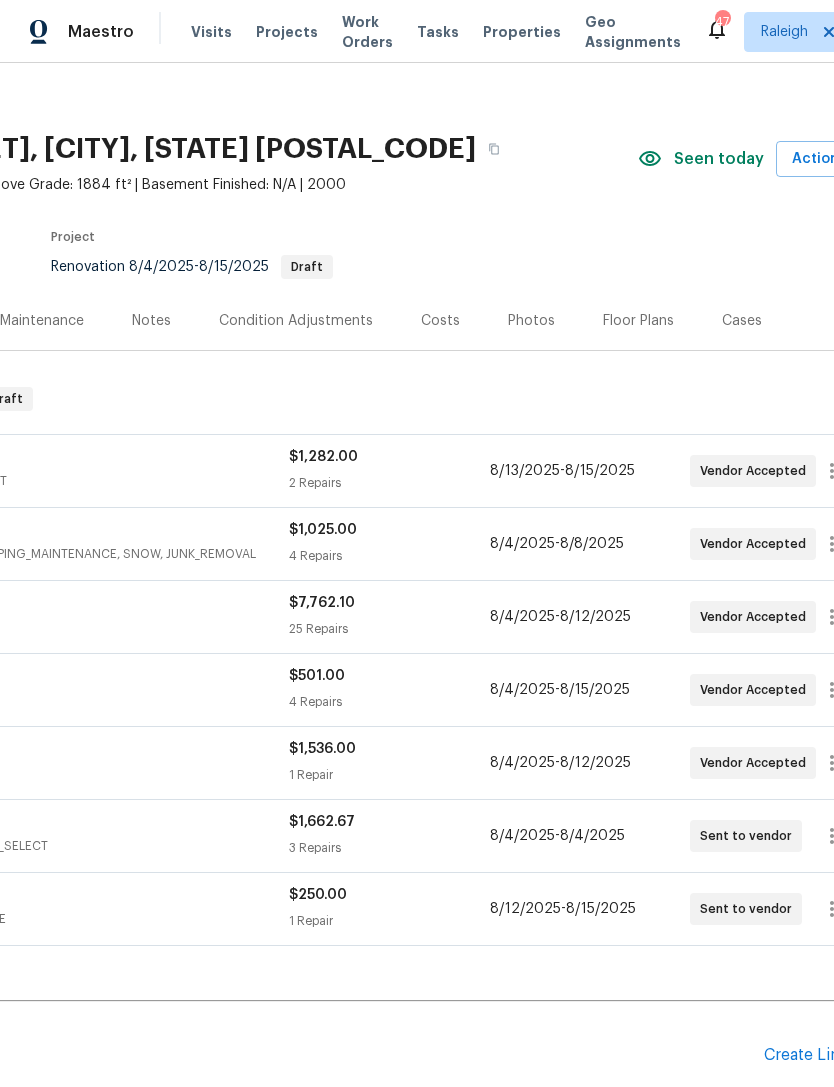 scroll, scrollTop: 12, scrollLeft: 234, axis: both 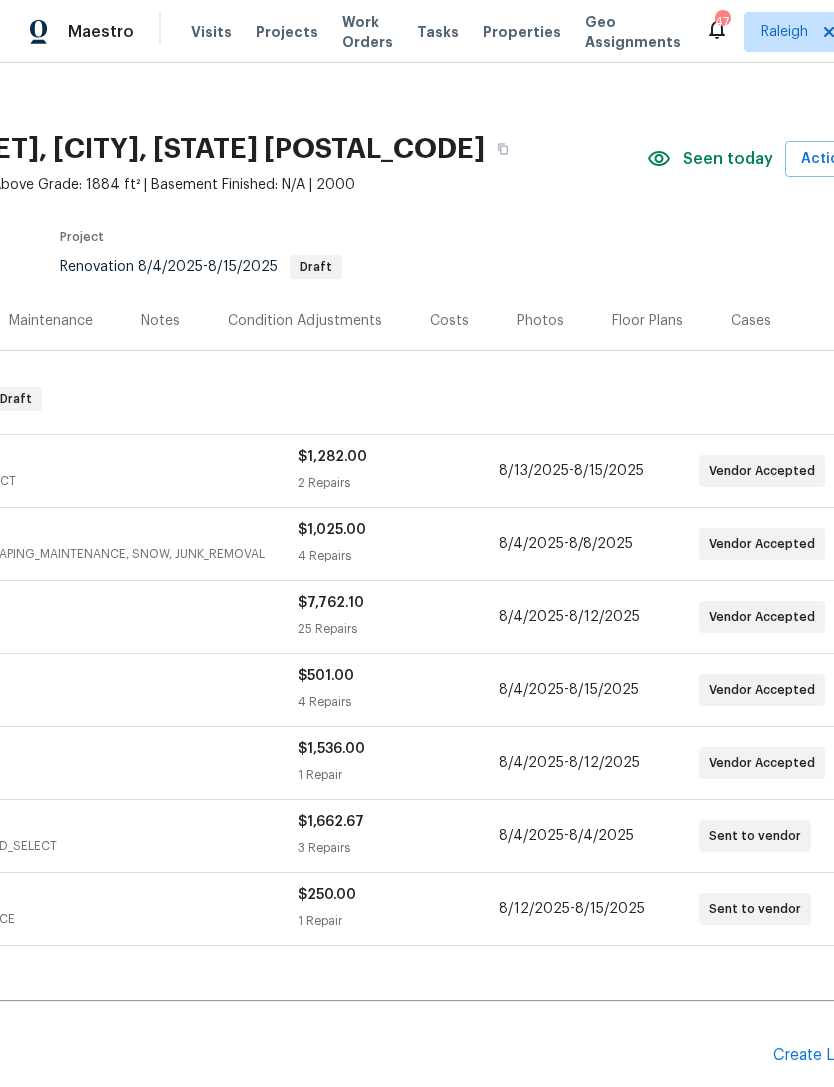 click on "Costs" at bounding box center (449, 321) 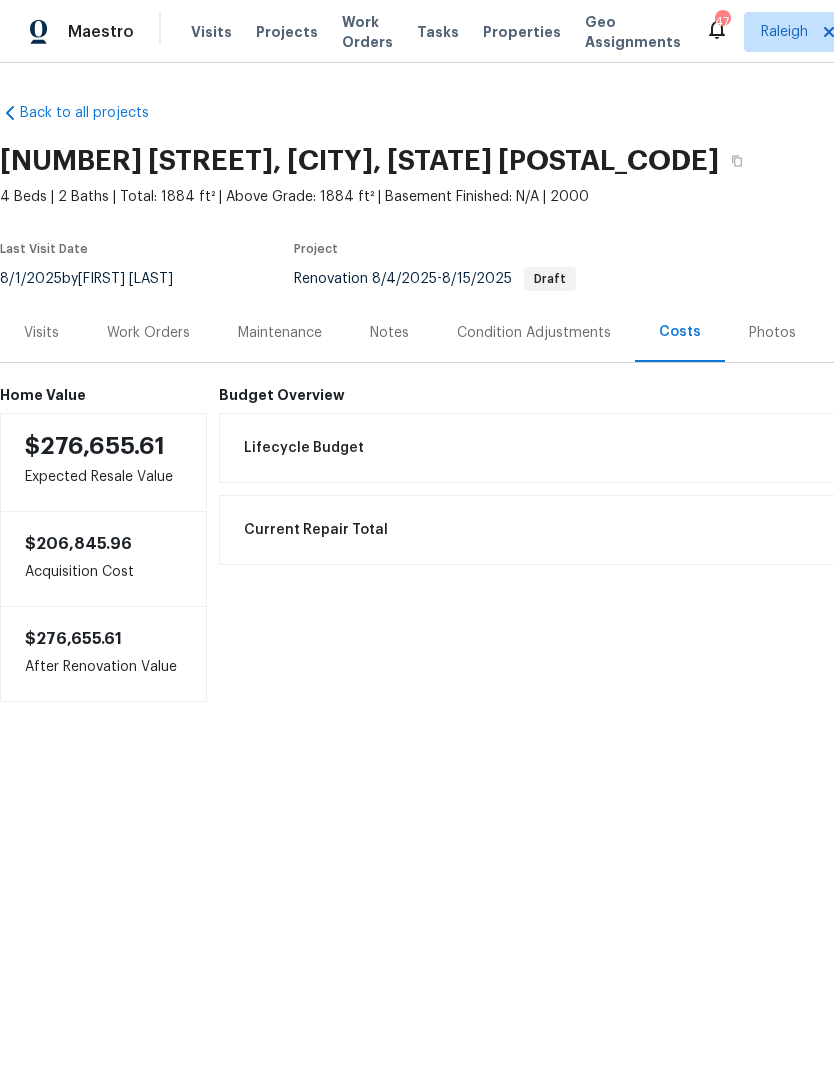 scroll, scrollTop: 0, scrollLeft: 0, axis: both 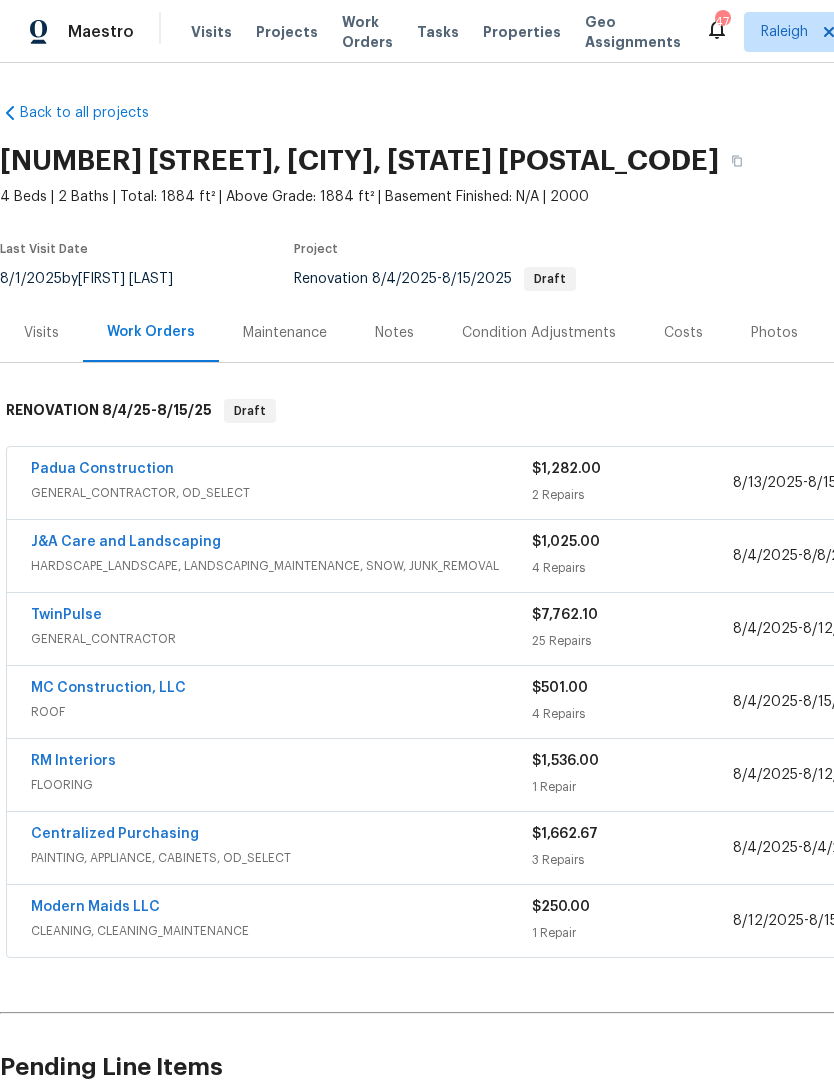click on "Notes" at bounding box center (394, 333) 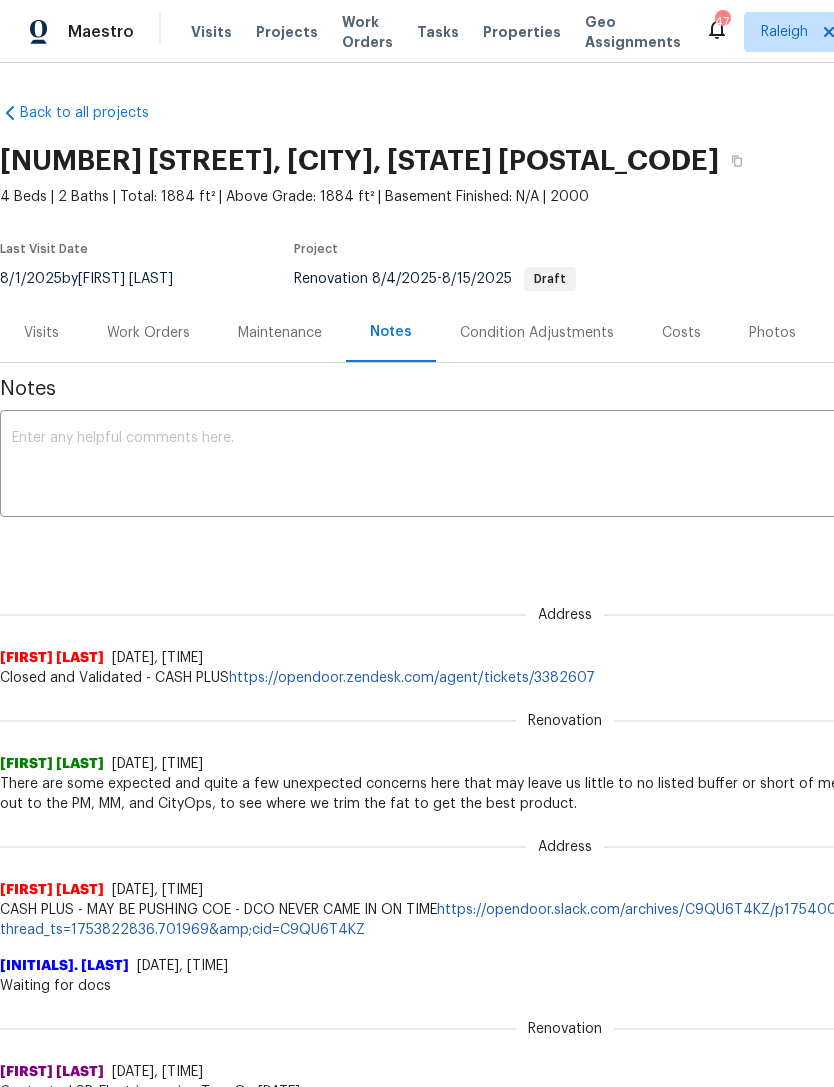 click on "Work Orders" at bounding box center [148, 333] 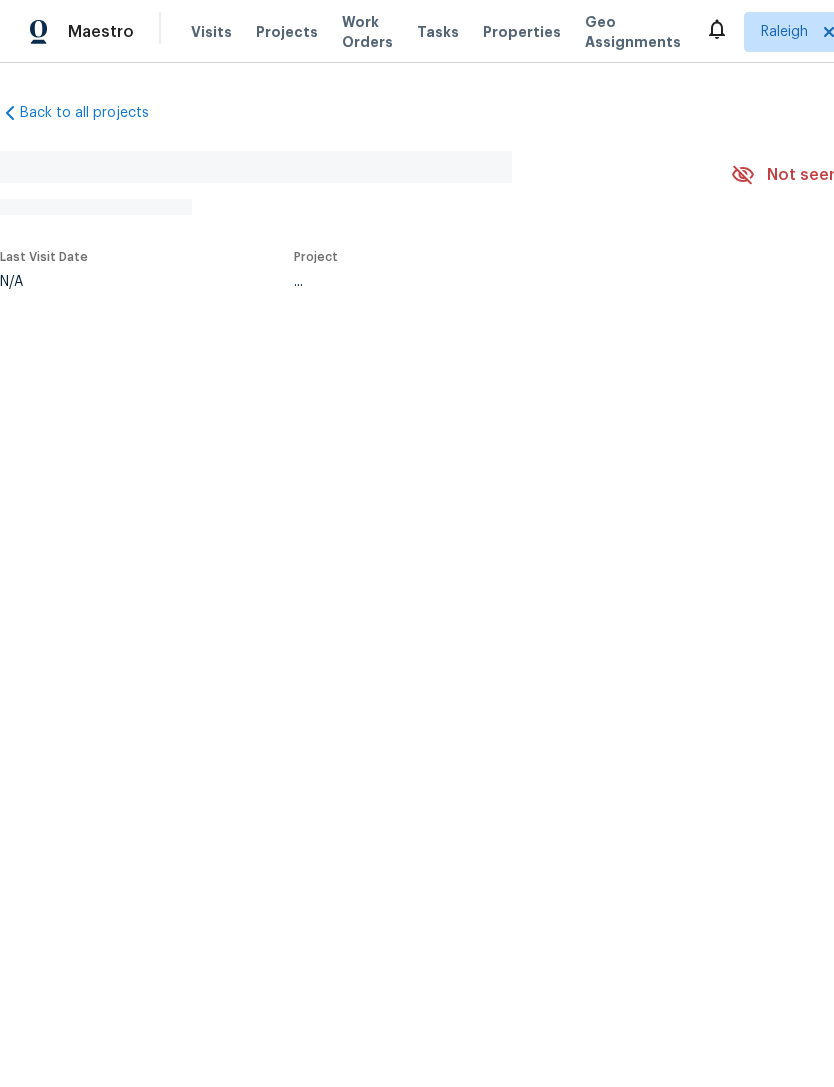 scroll, scrollTop: 0, scrollLeft: 0, axis: both 